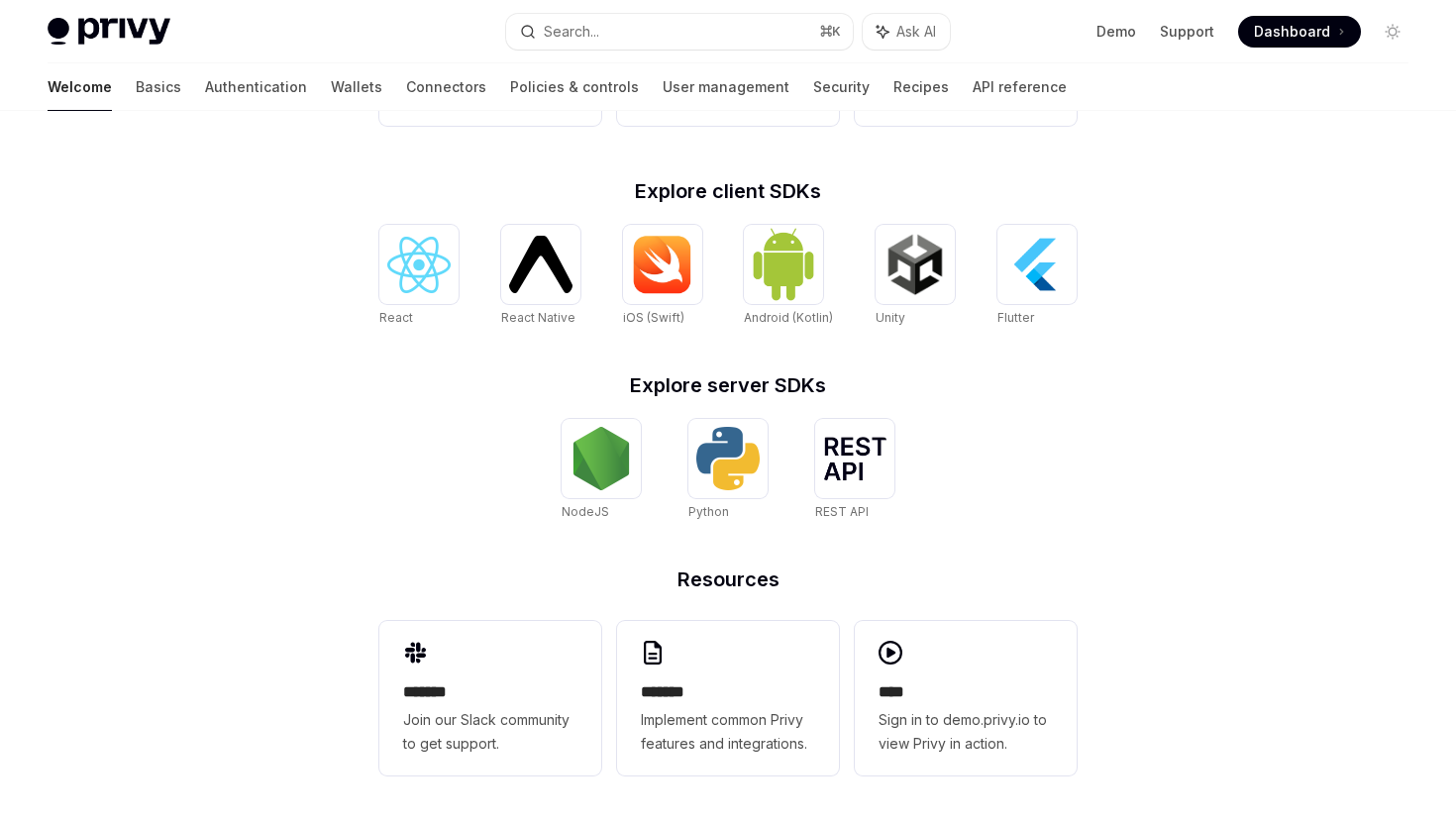 scroll, scrollTop: 717, scrollLeft: 0, axis: vertical 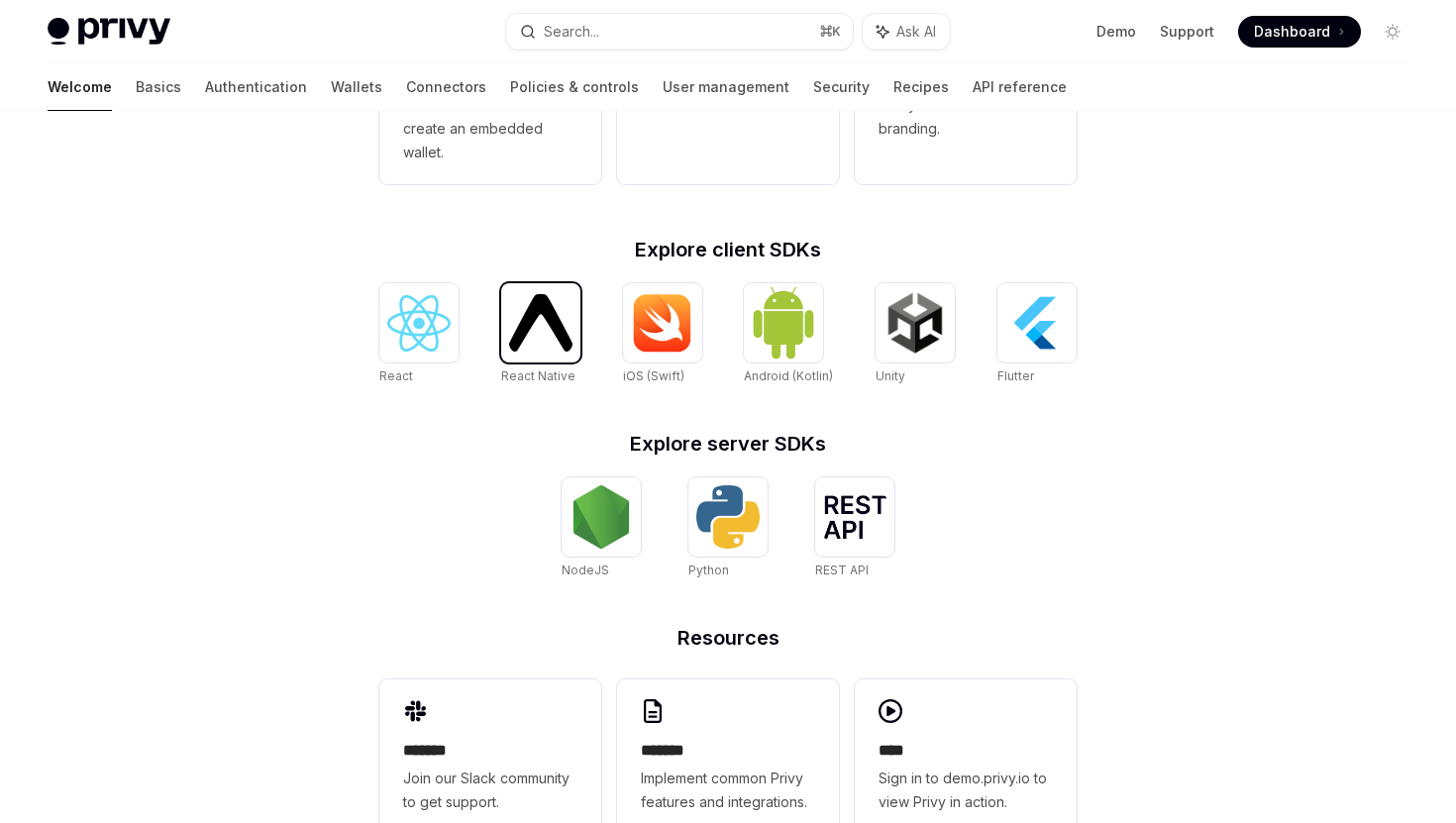 click at bounding box center (541, 322) 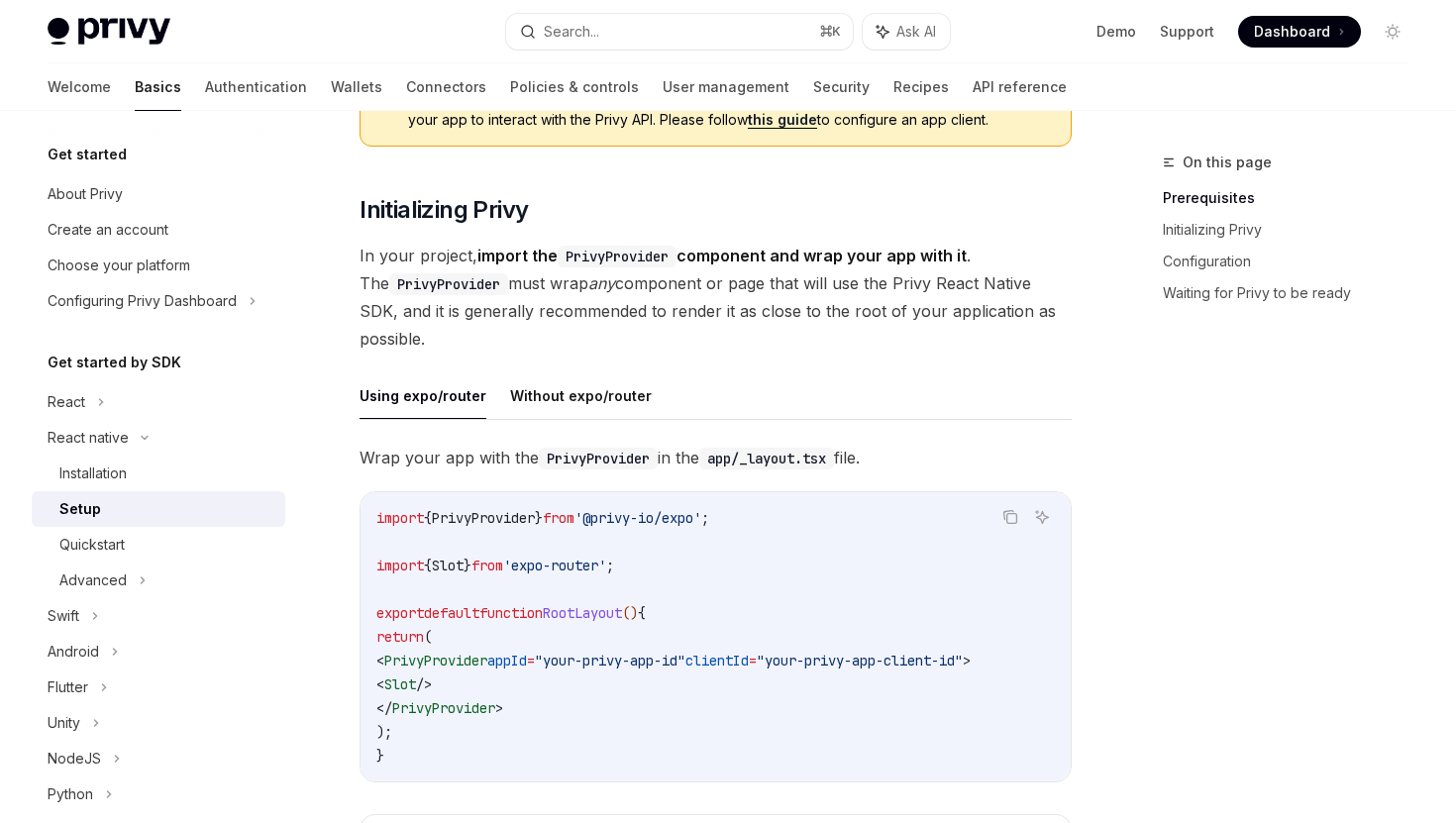 scroll, scrollTop: 332, scrollLeft: 0, axis: vertical 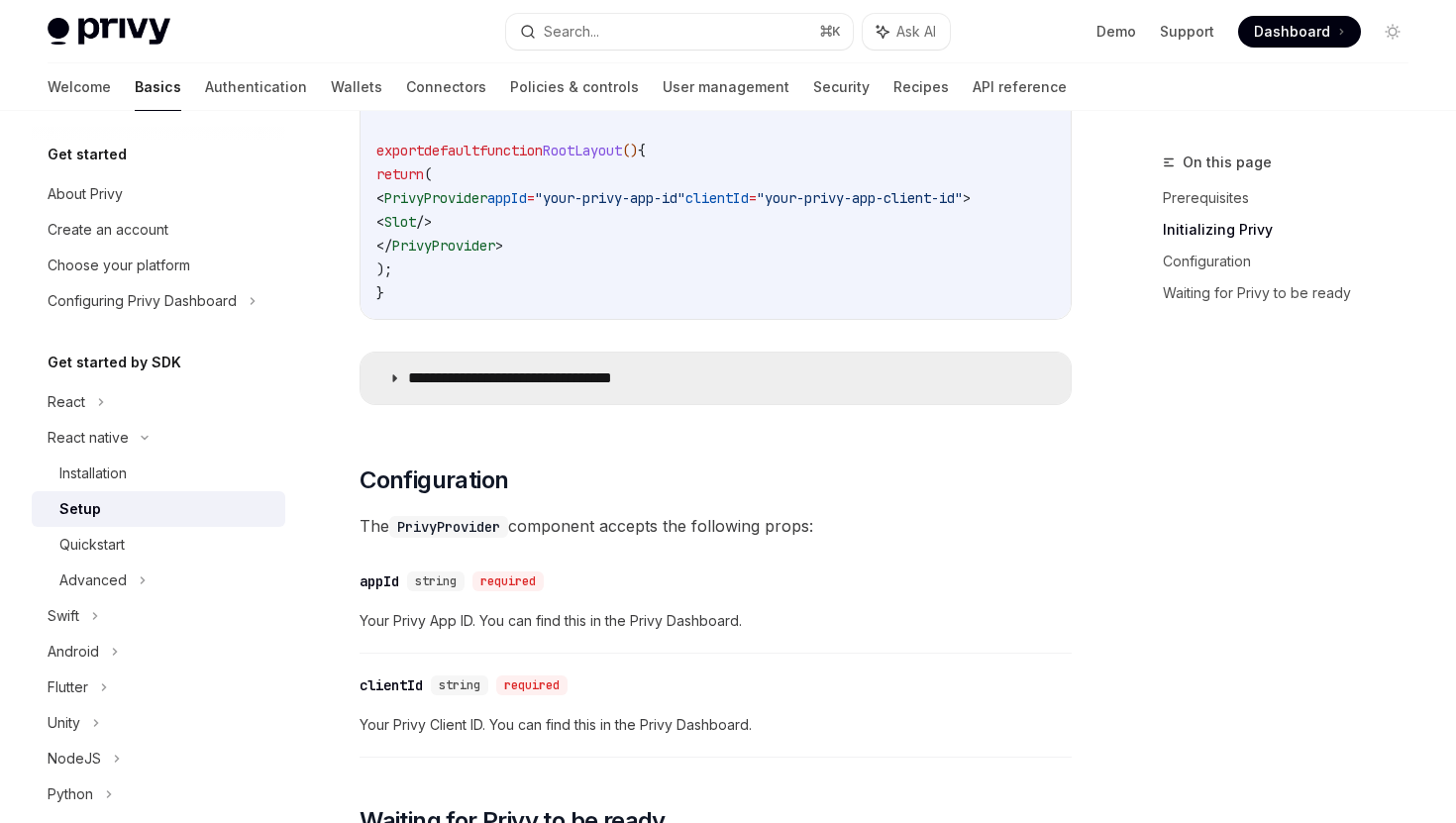 click on "**********" at bounding box center [715, 378] 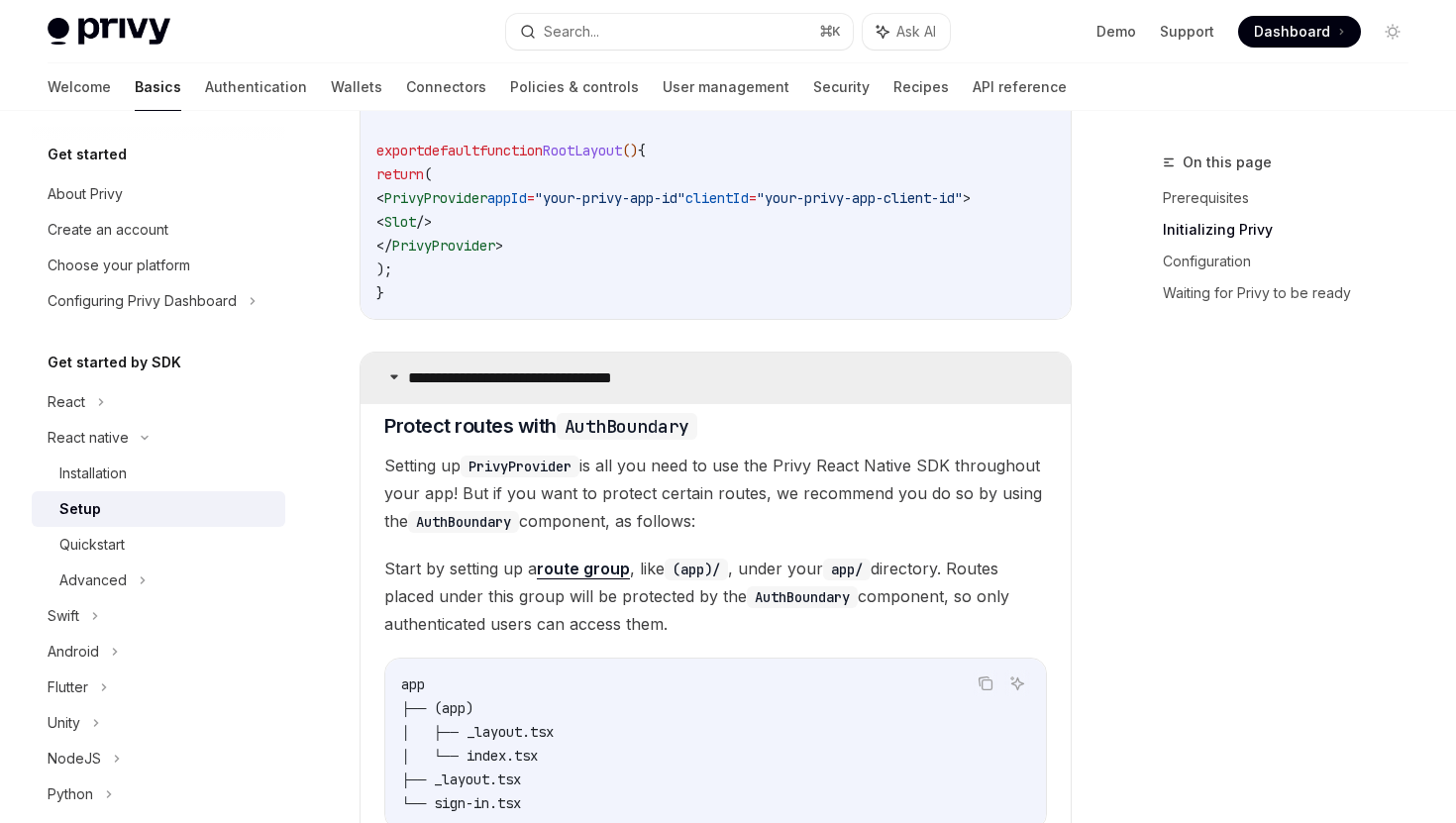 click on "**********" at bounding box center (546, 378) 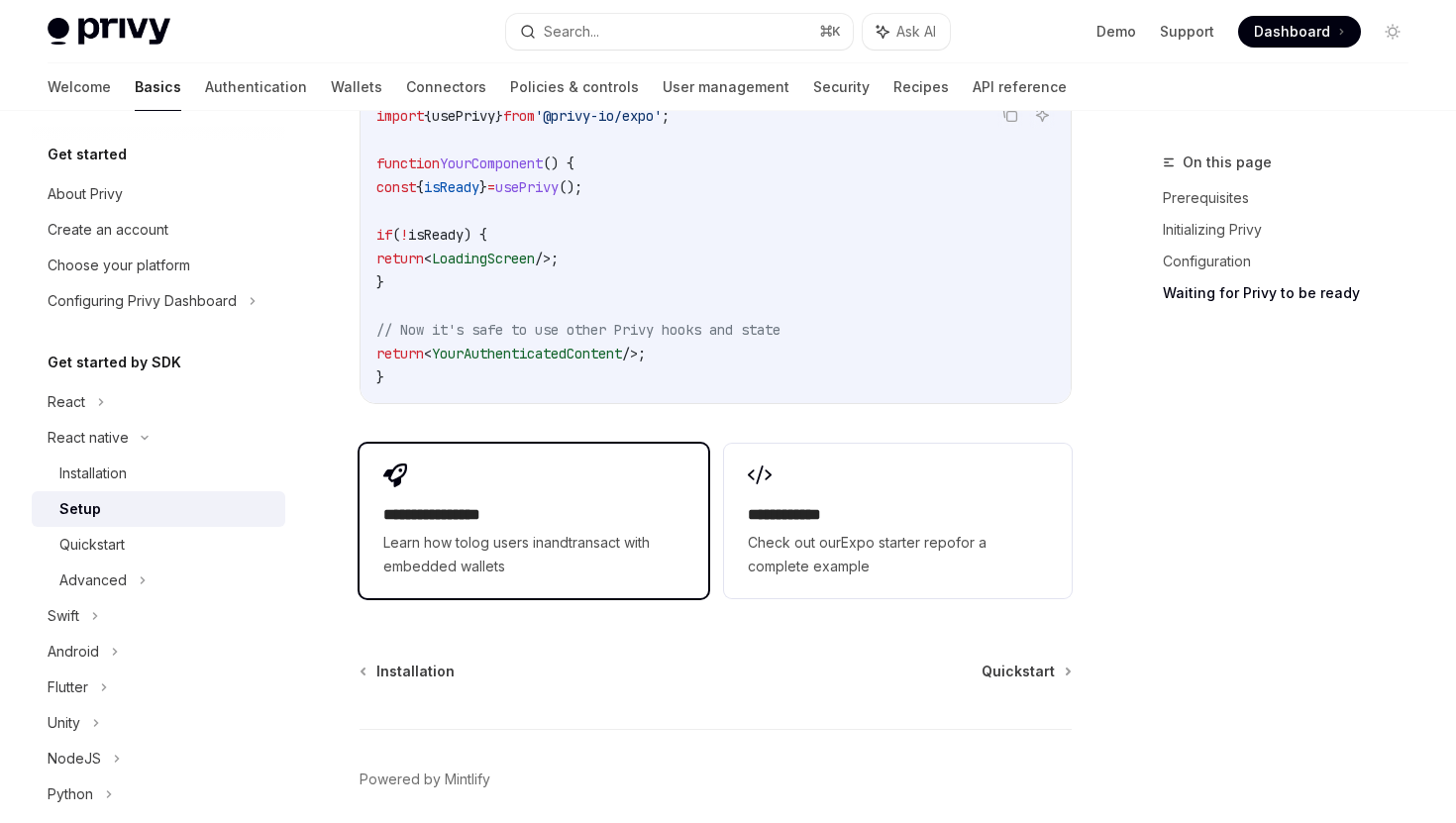 scroll, scrollTop: 1810, scrollLeft: 0, axis: vertical 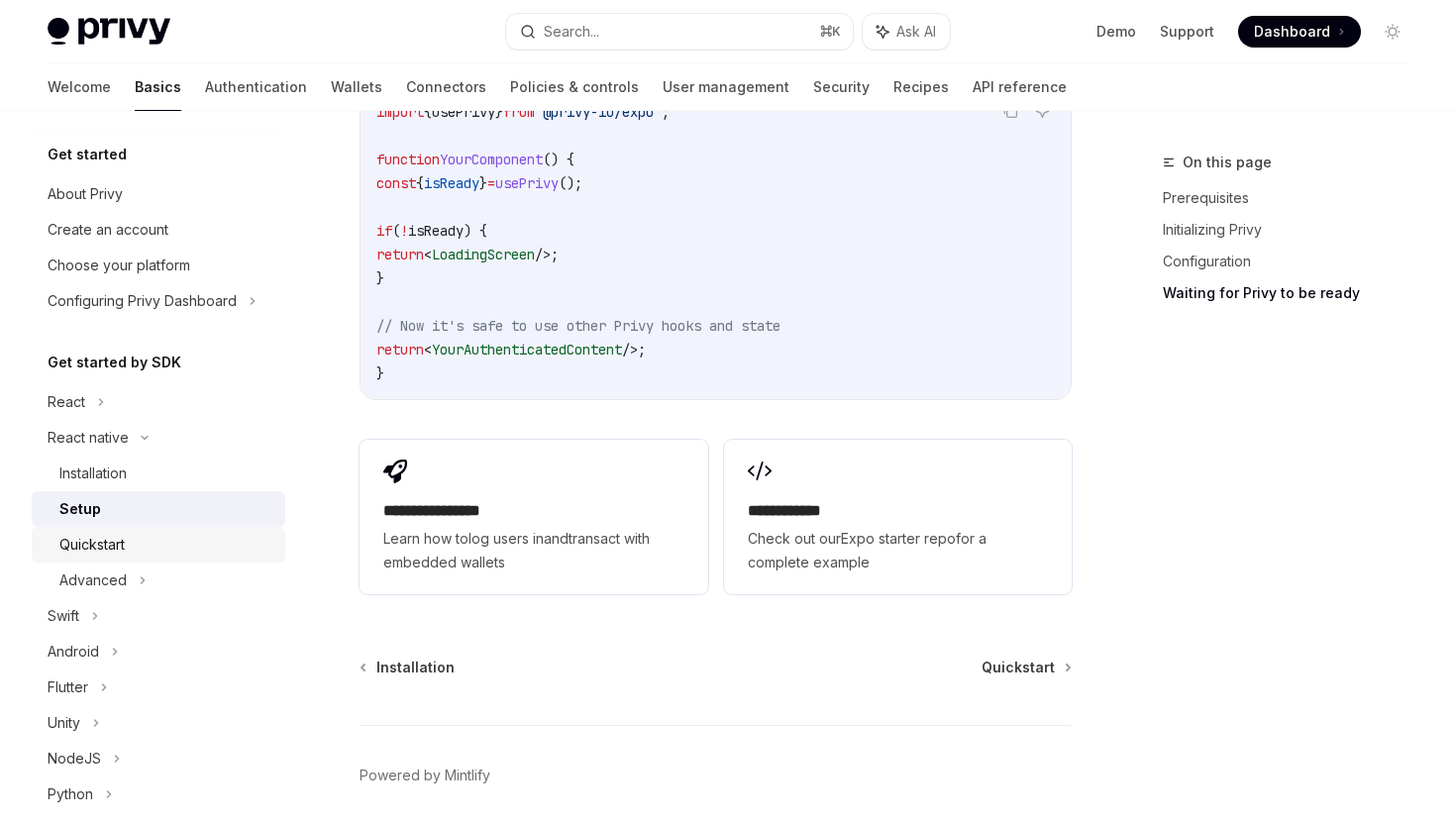 click on "Quickstart" at bounding box center [166, 545] 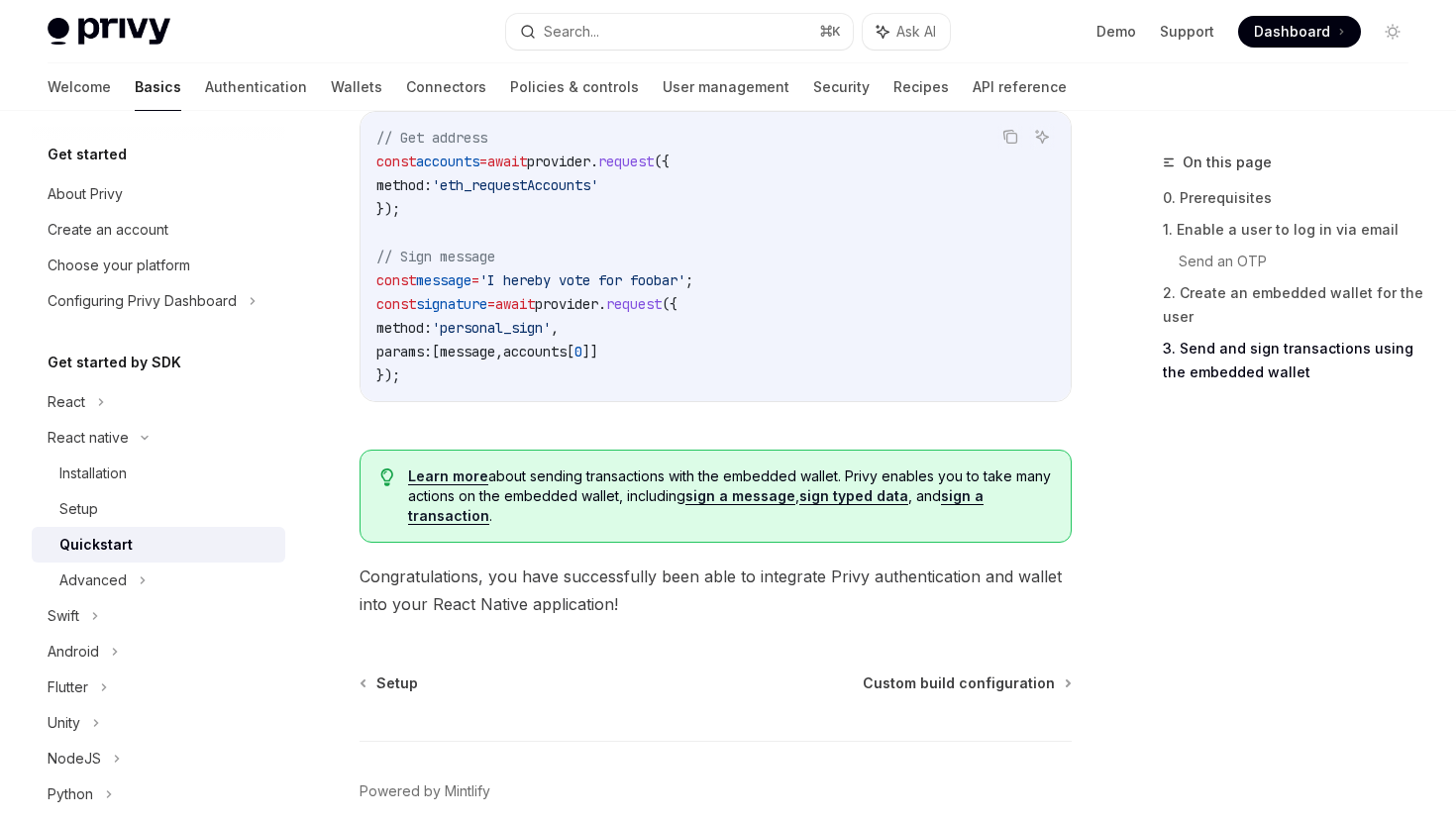 scroll, scrollTop: 3052, scrollLeft: 0, axis: vertical 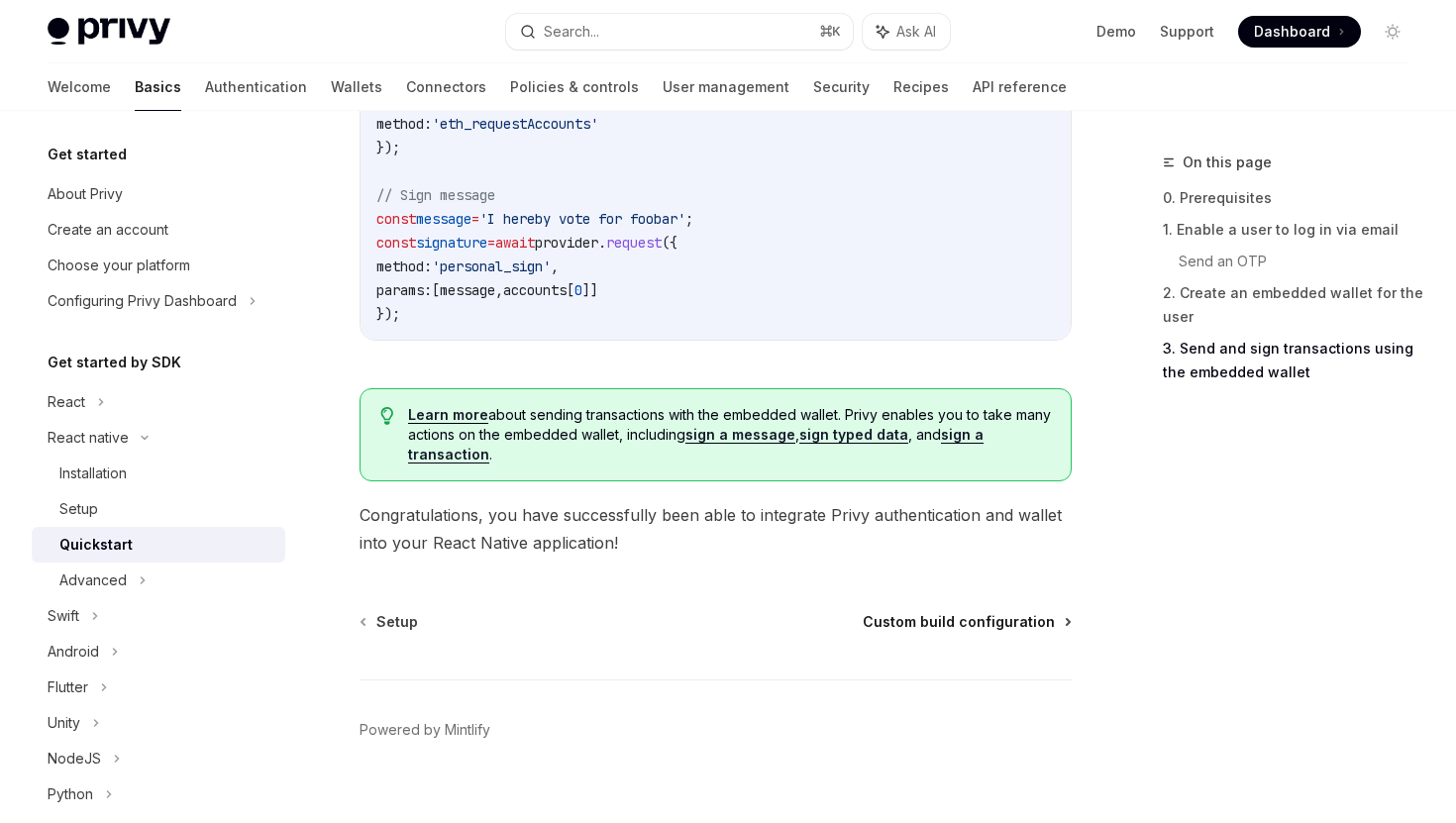 click on "Custom build configuration" at bounding box center [959, 622] 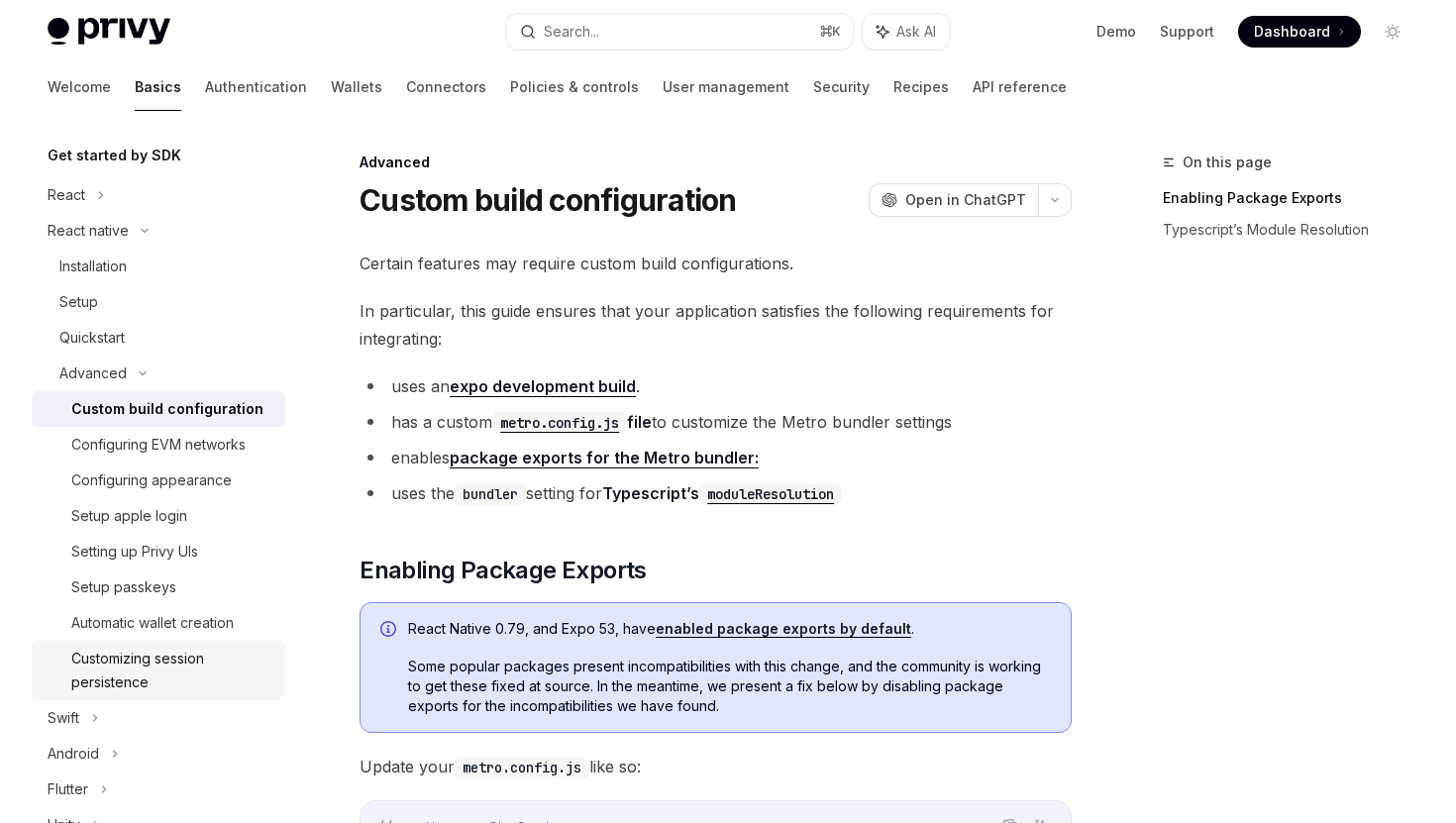 scroll, scrollTop: 209, scrollLeft: 0, axis: vertical 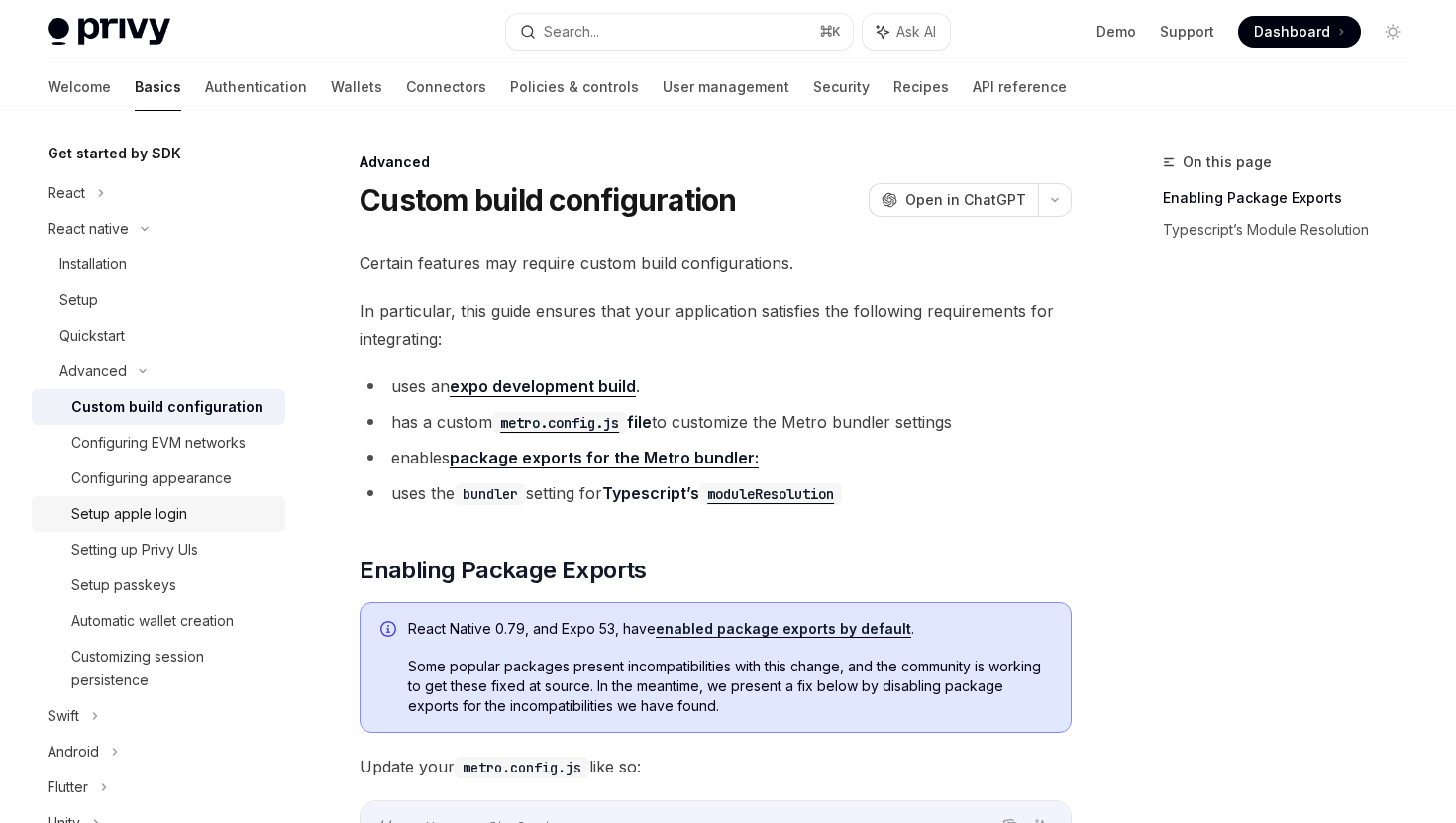 click on "Setup apple login" at bounding box center (129, 514) 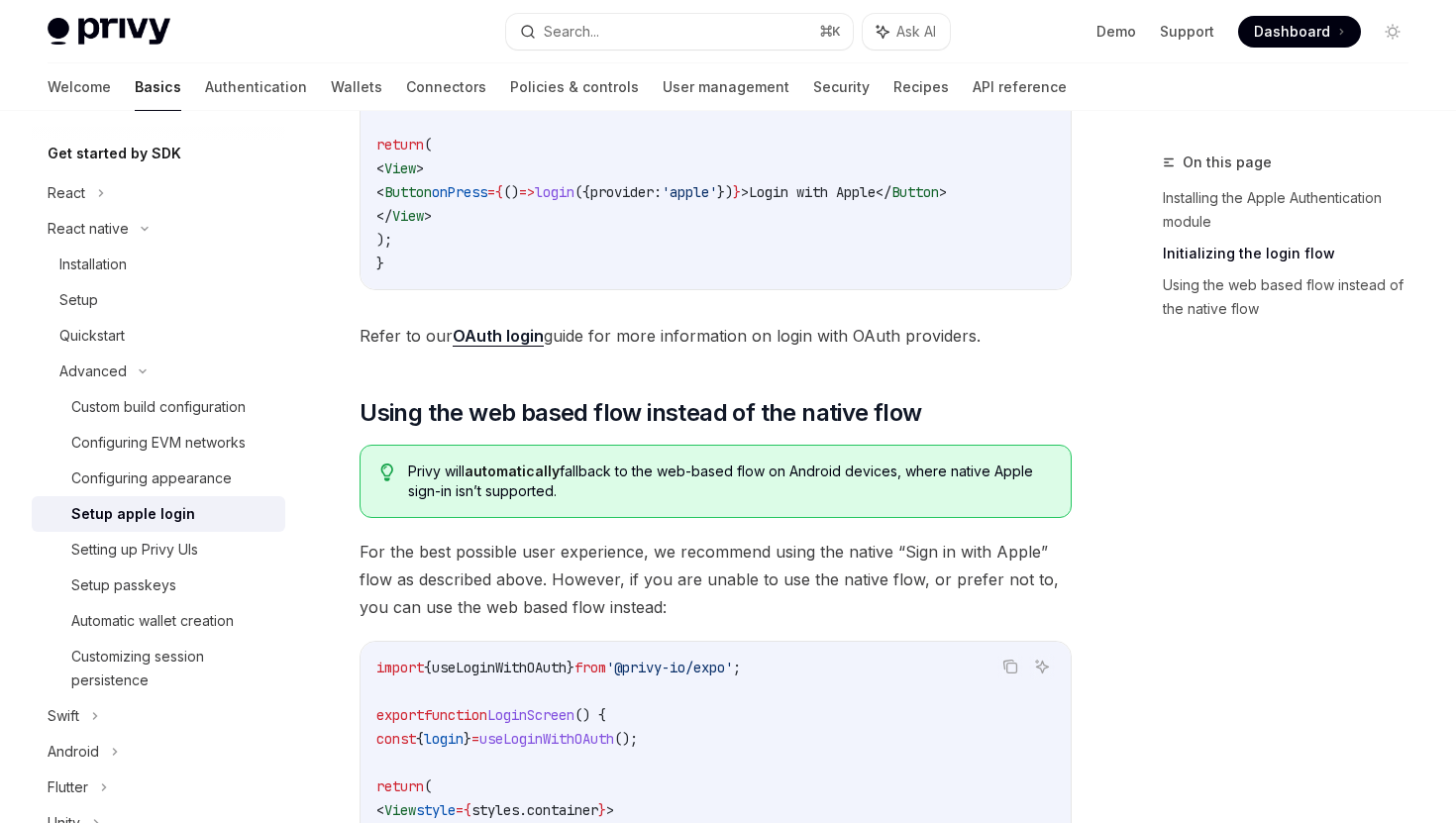 scroll, scrollTop: 1120, scrollLeft: 0, axis: vertical 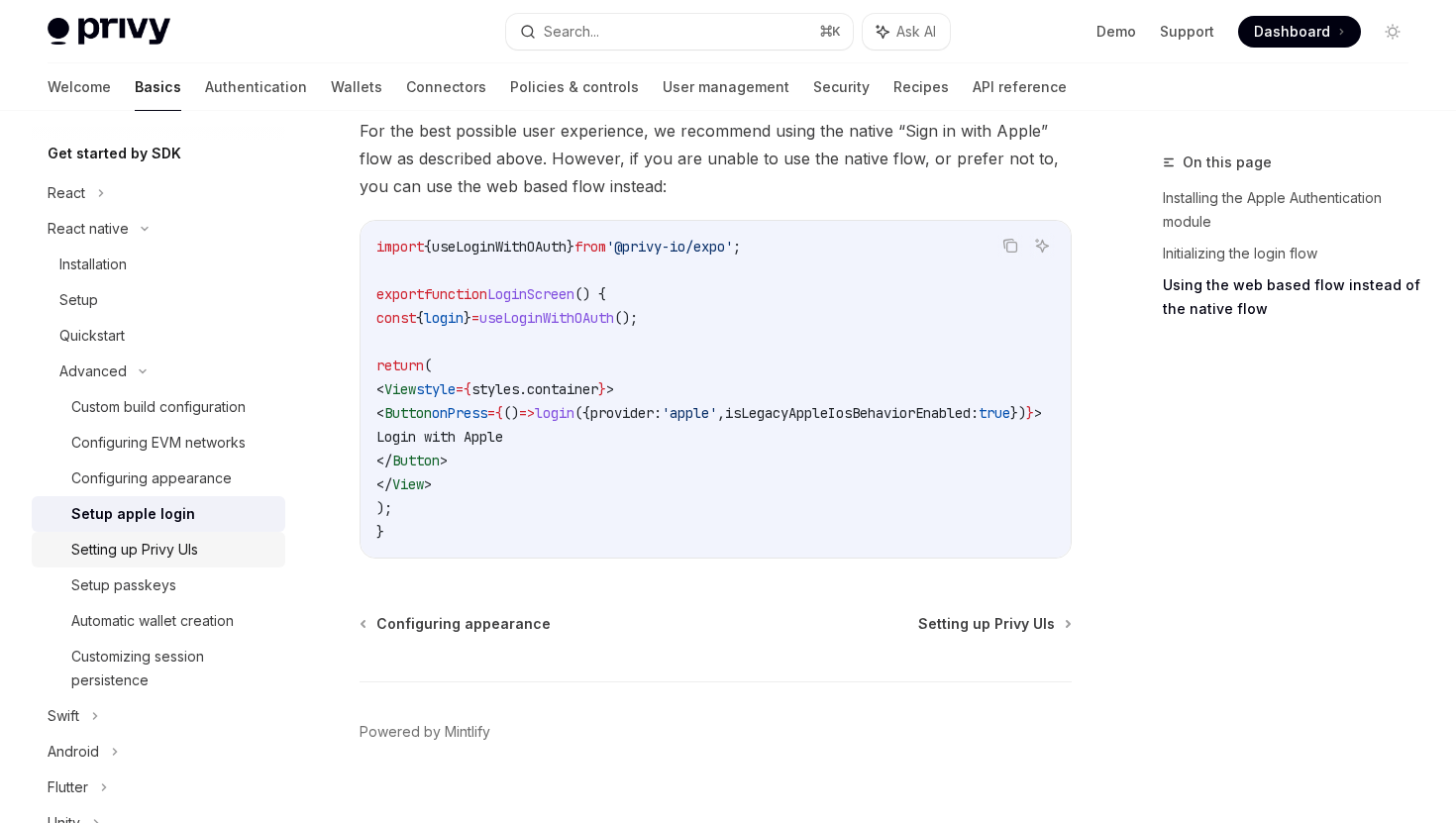 click on "Setting up Privy UIs" at bounding box center (135, 550) 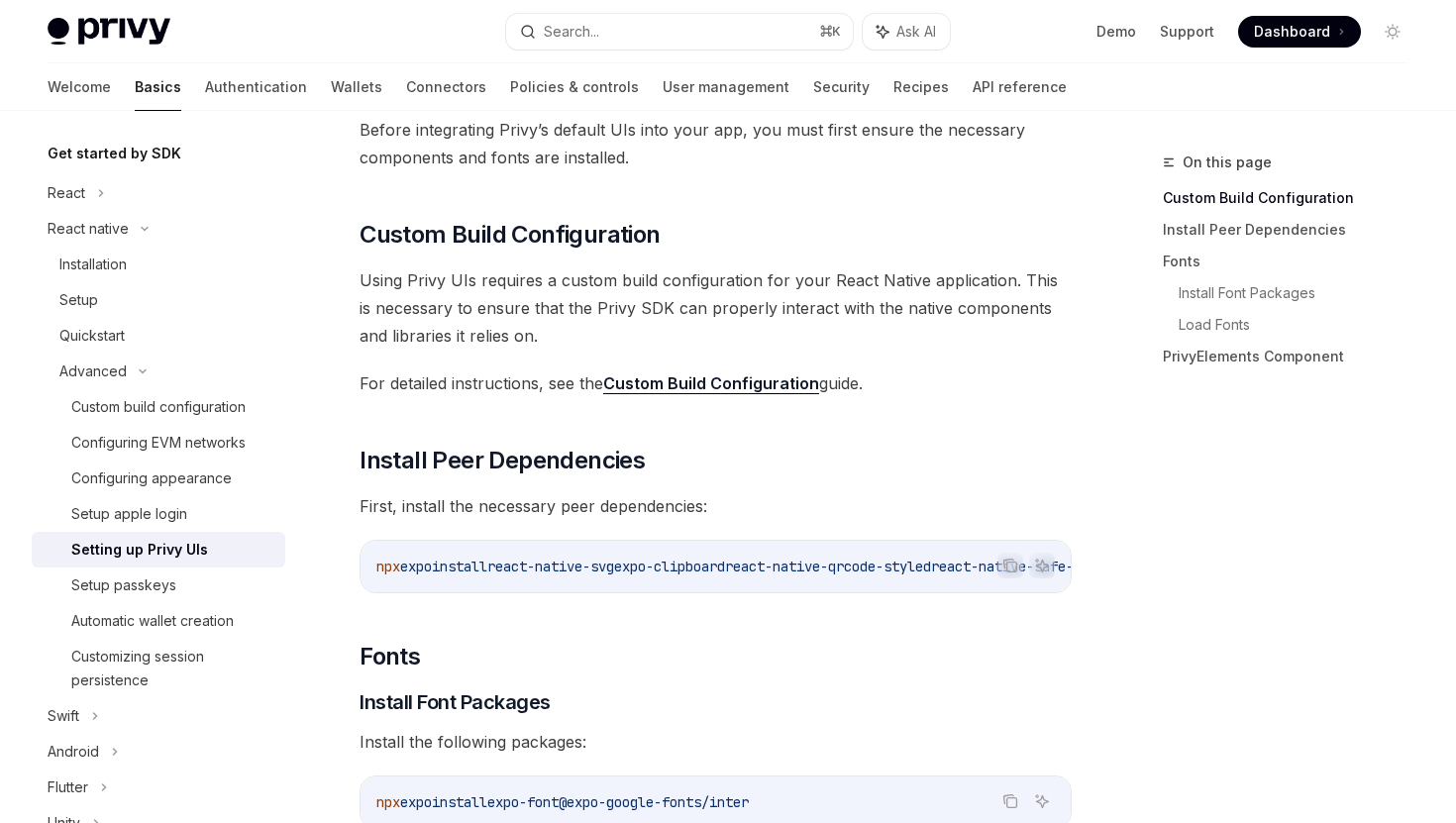 scroll, scrollTop: 136, scrollLeft: 0, axis: vertical 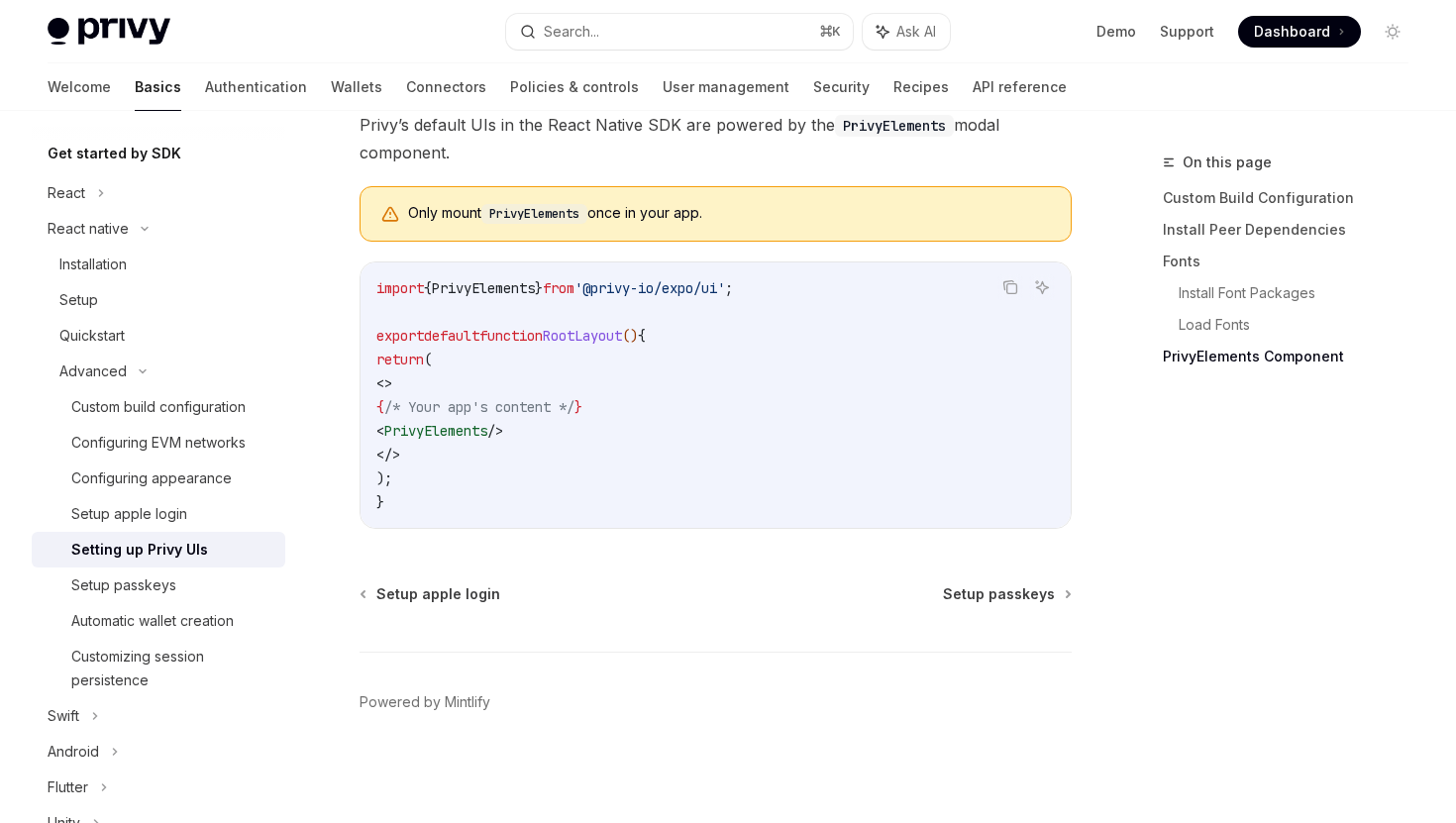 click on "Advanced Setting up Privy UIs OpenAI Open in ChatGPT OpenAI Open in ChatGPT Before integrating Privy’s default UIs into your app, you must first ensure the necessary components and fonts are installed.
​ Custom Build Configuration
Using Privy UIs requires a custom build configuration for your React Native application. This is necessary to ensure that the Privy SDK can properly interact with the native components and libraries it relies on.
For detailed instructions, see the  Custom Build Configuration  guide.
​ Install Peer Dependencies
First, install the necessary peer dependencies:
Copy Ask AI npx  expo  install  react-native-svg  expo-clipboard  react-native-qrcode-styled  react-native-safe-area-context  viem
​ Fonts
​ Install Font Packages
Install the following packages:
Copy Ask AI npx  expo  install  expo-font  @expo-google-fonts/inter
​ Load Fonts
Using expo/router   Without expo/router Load the necessary fonts in your app’s root layout (typically in  ): Copy" at bounding box center (530, -263) 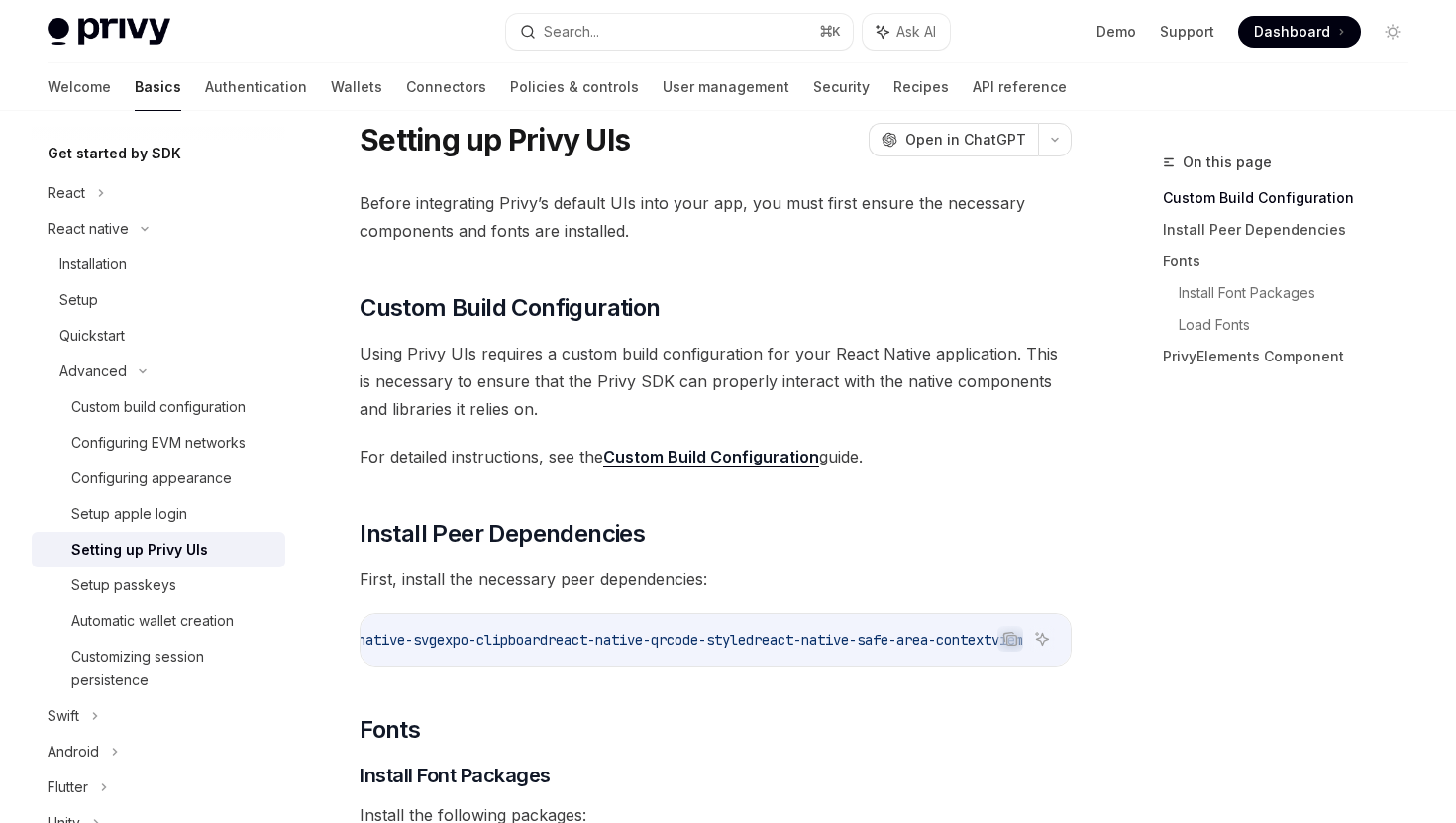 scroll, scrollTop: 68, scrollLeft: 0, axis: vertical 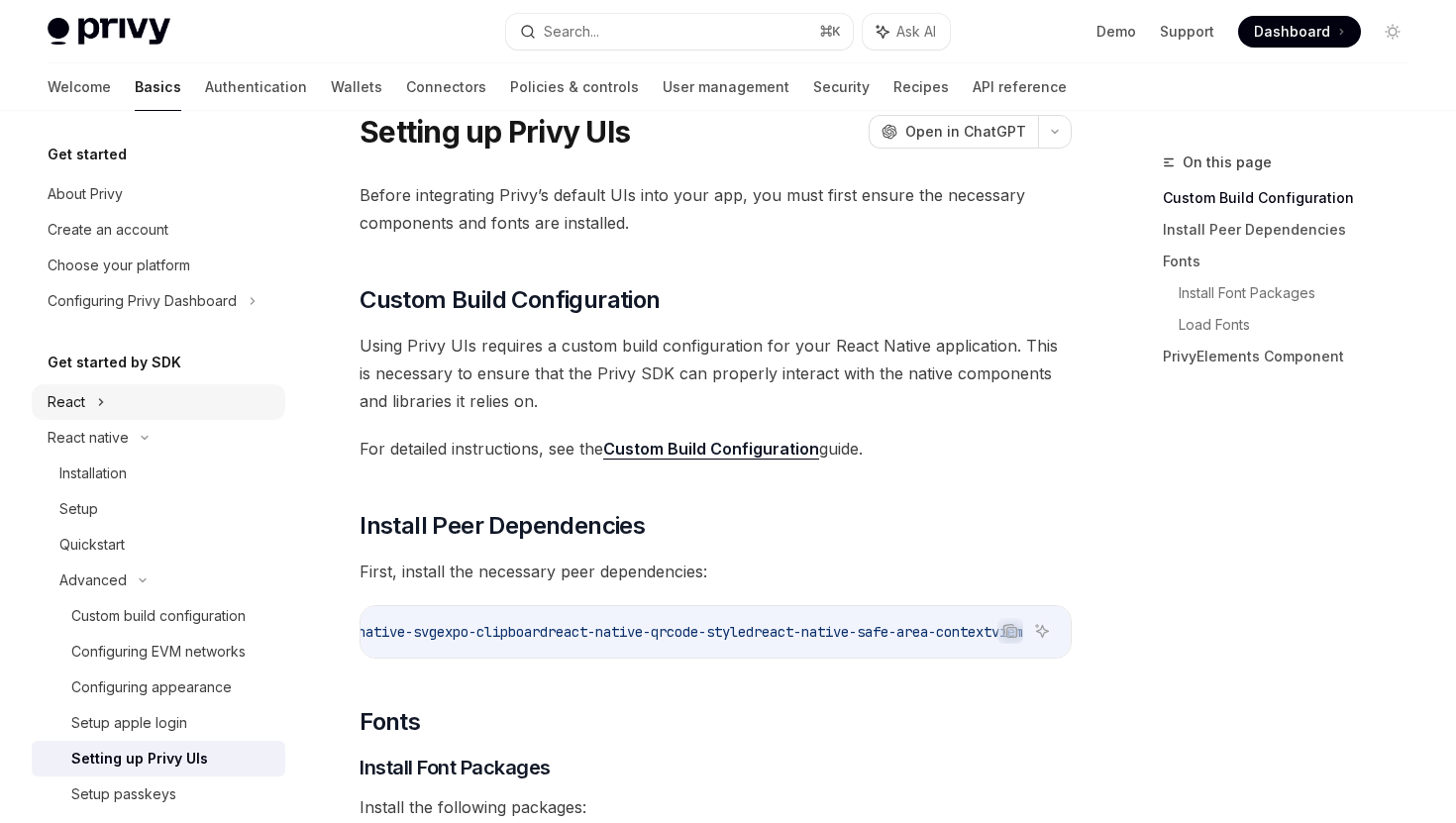 click on "React" at bounding box center (158, 402) 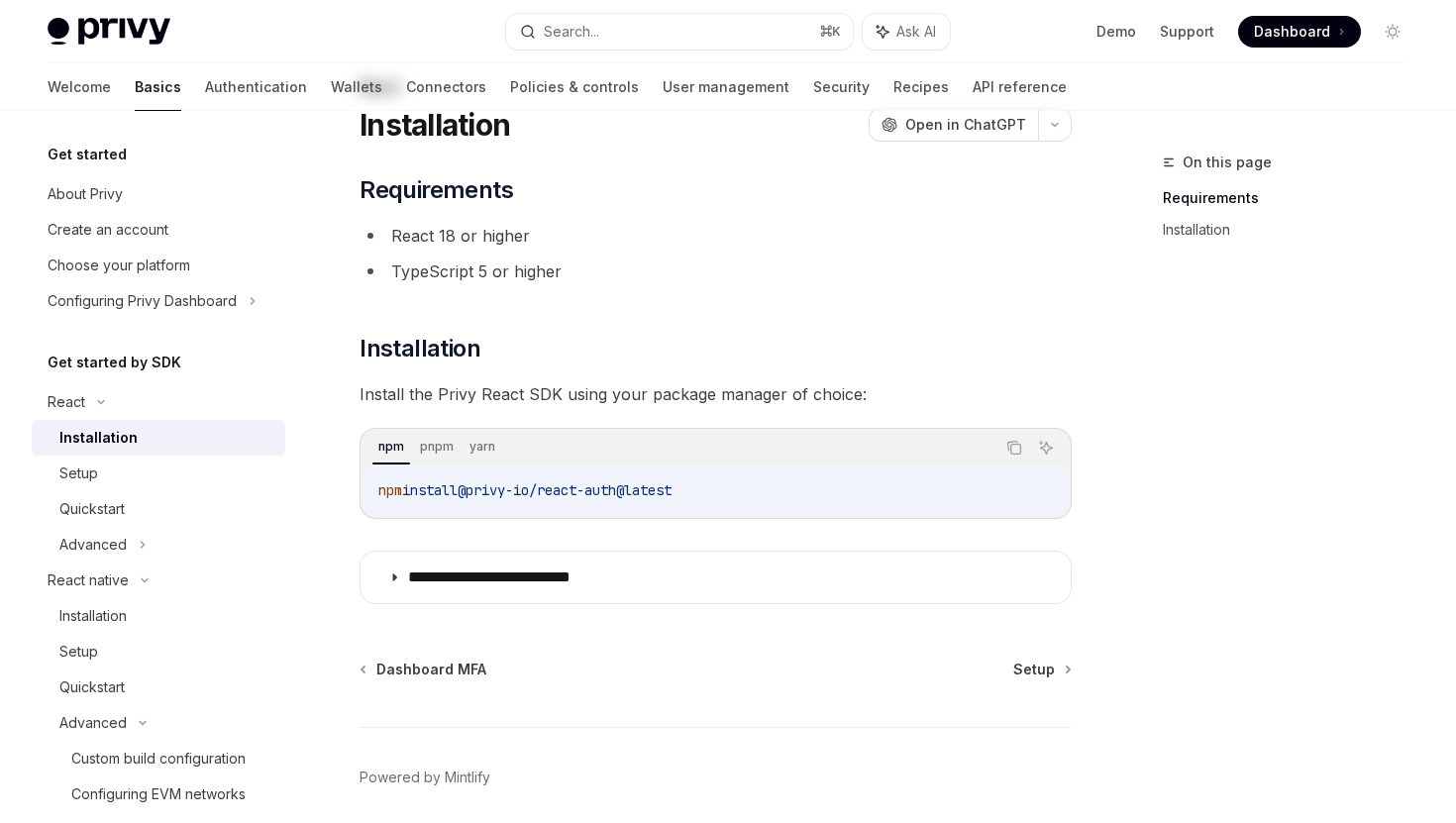scroll, scrollTop: 0, scrollLeft: 0, axis: both 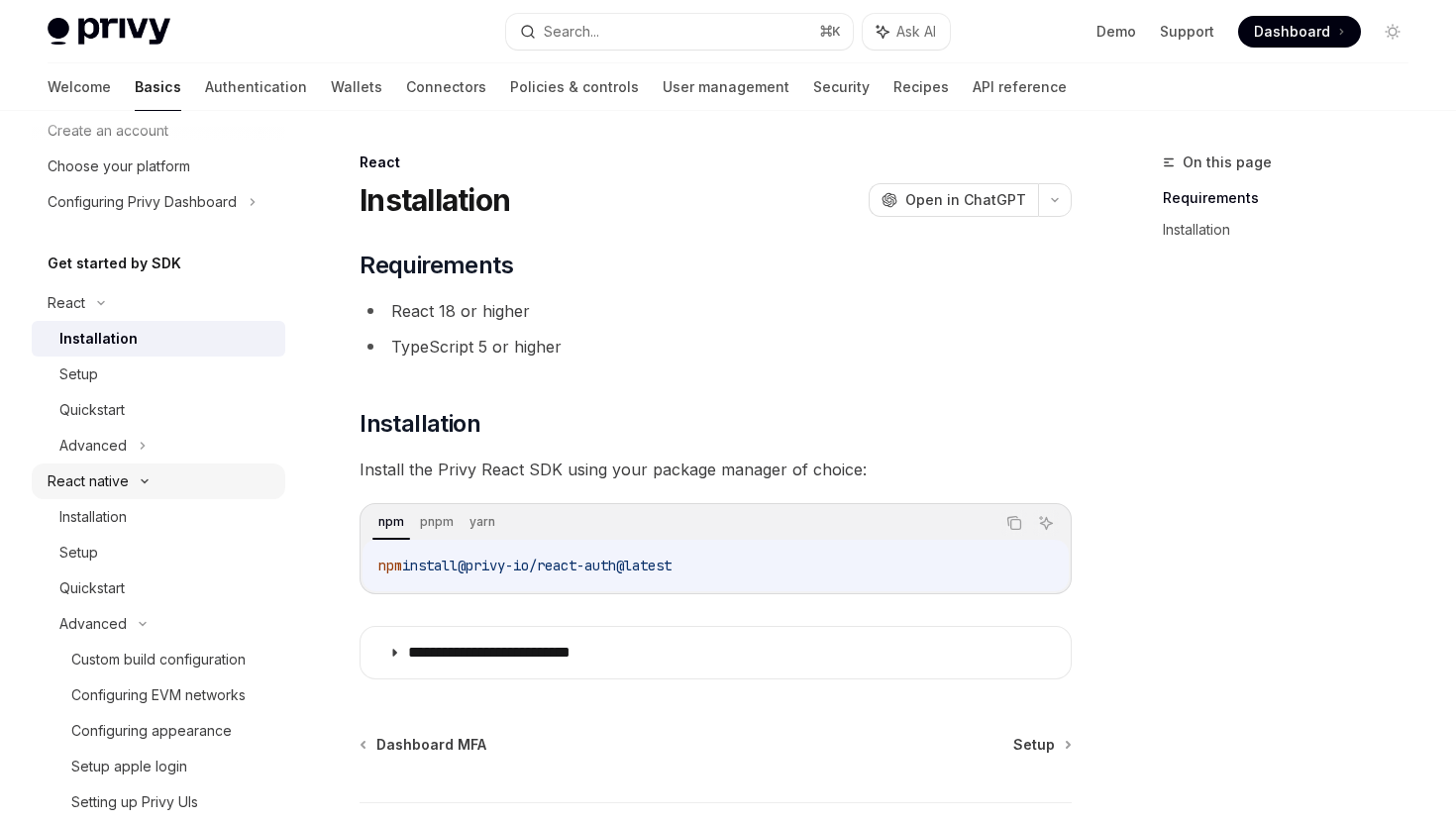click on "React native" at bounding box center (88, 481) 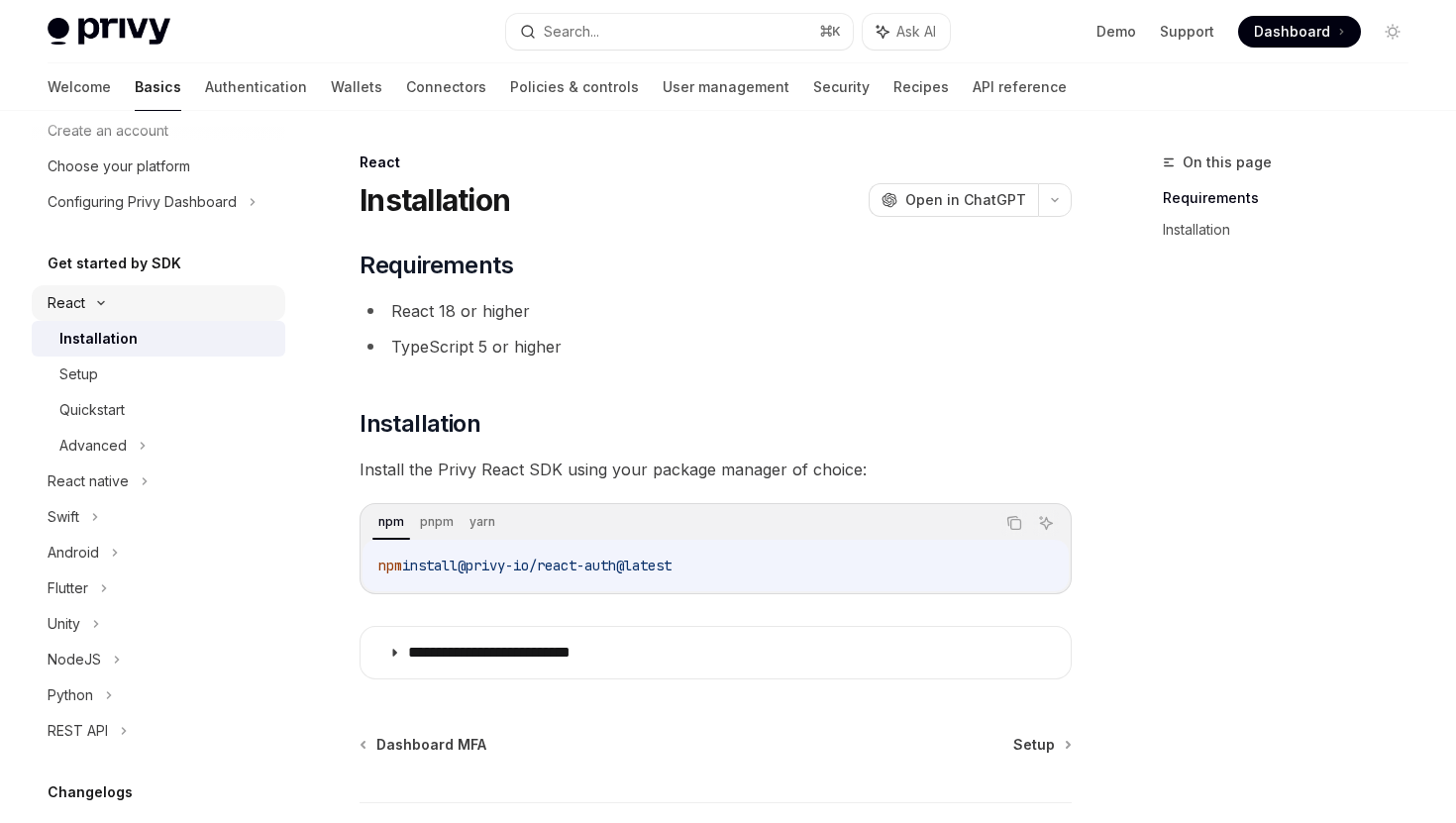 click on "React" at bounding box center [158, 303] 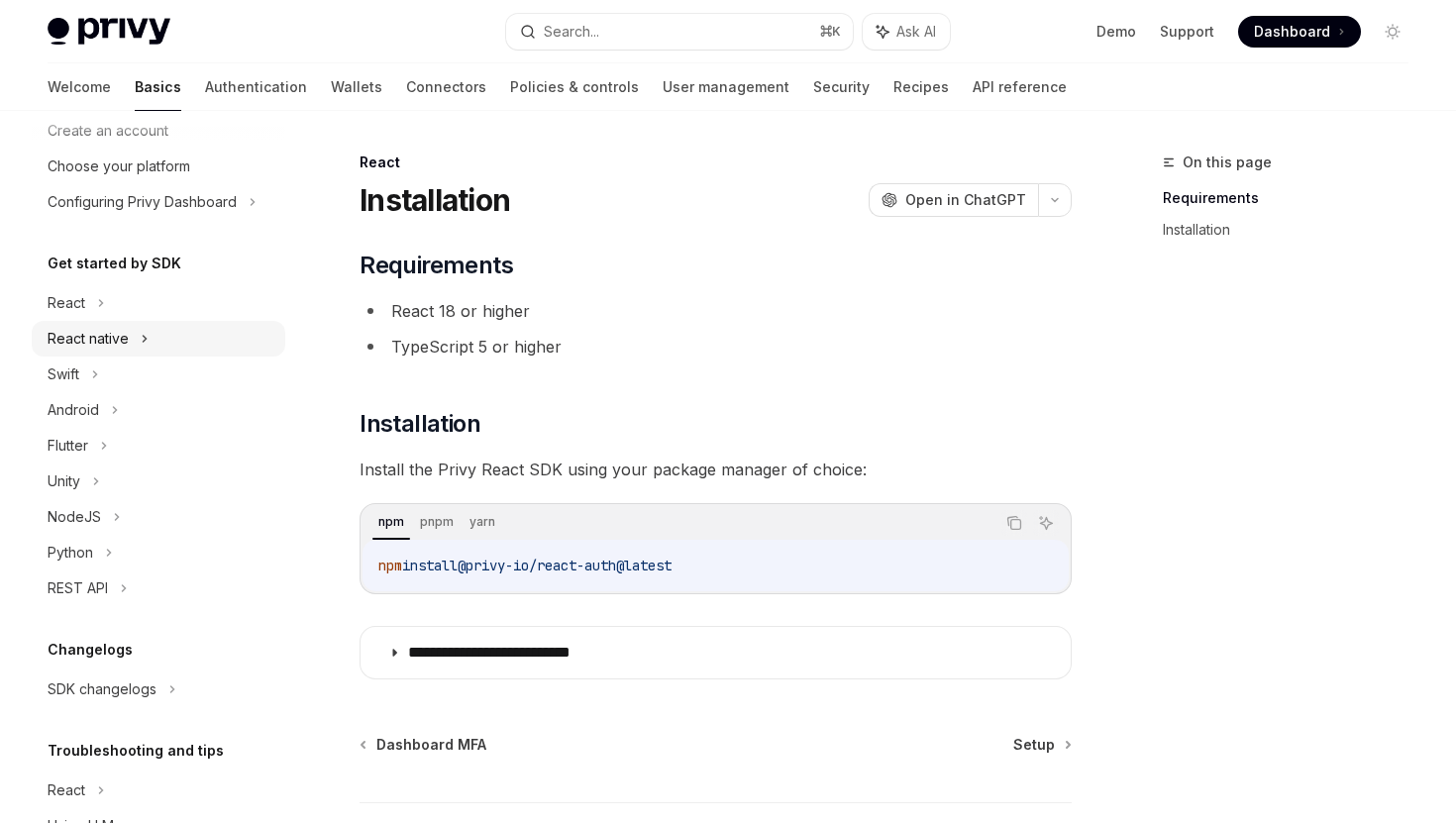 click on "React native" at bounding box center [88, 339] 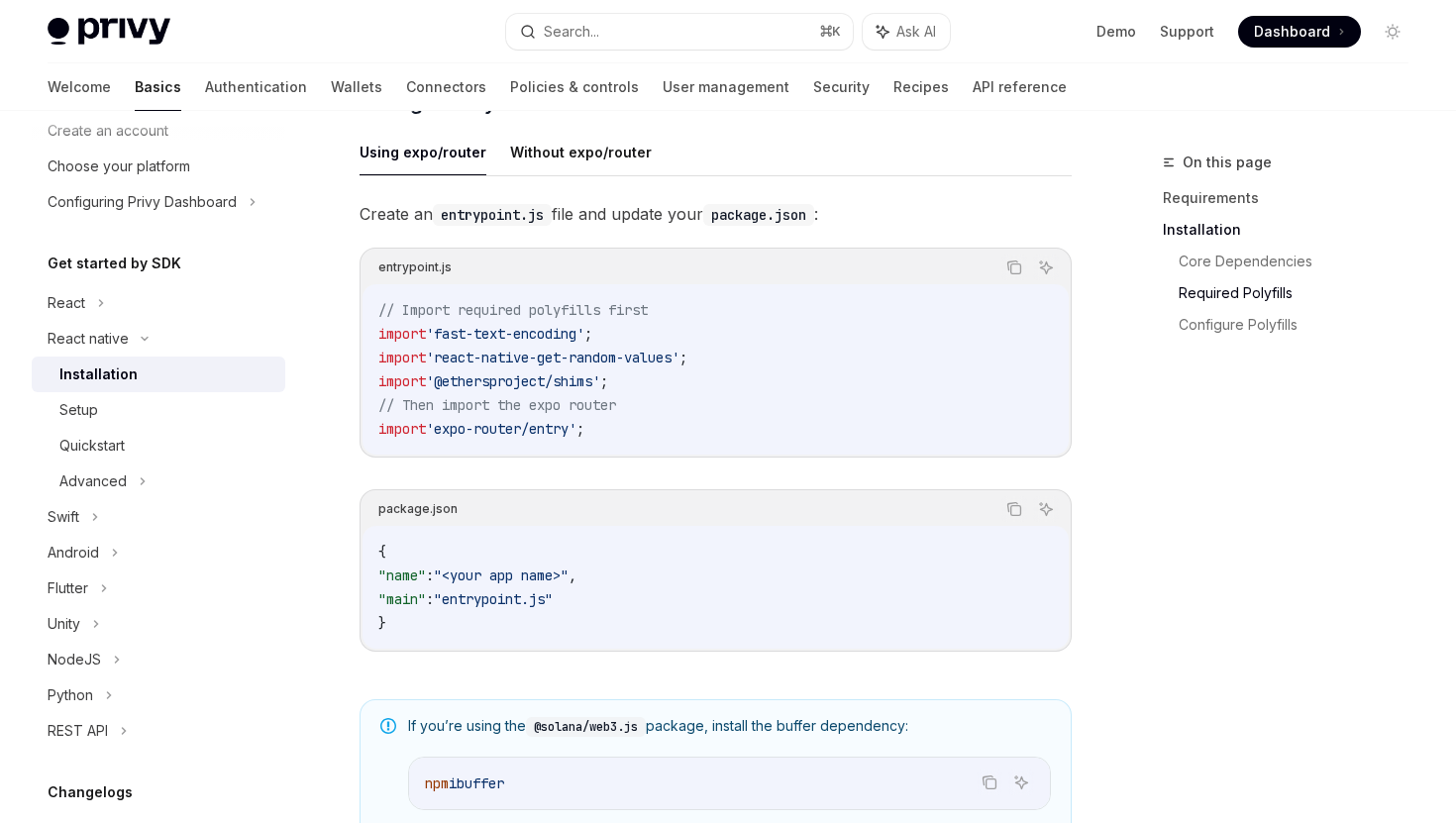 scroll, scrollTop: 962, scrollLeft: 0, axis: vertical 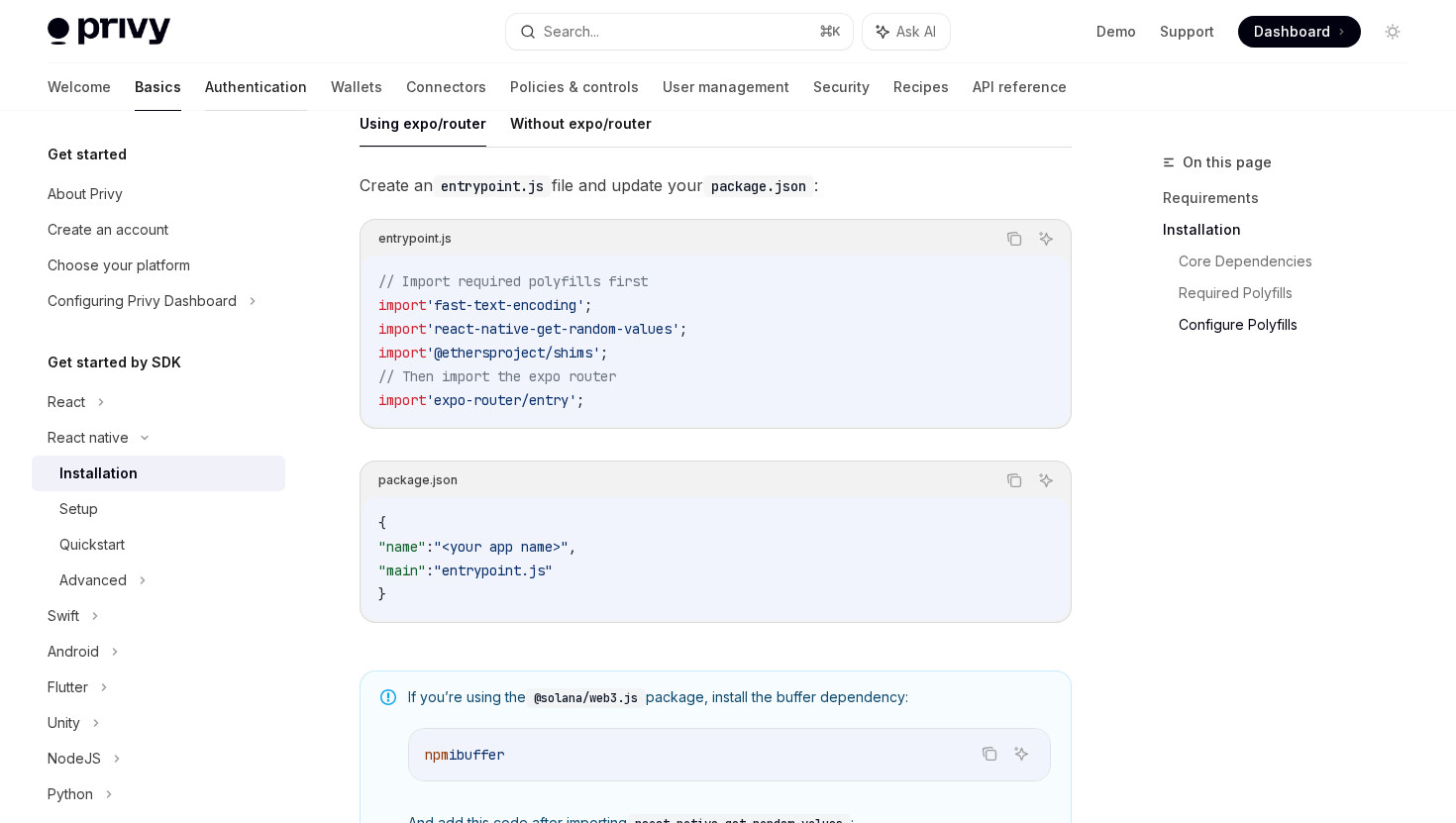 click on "Authentication" at bounding box center (256, 87) 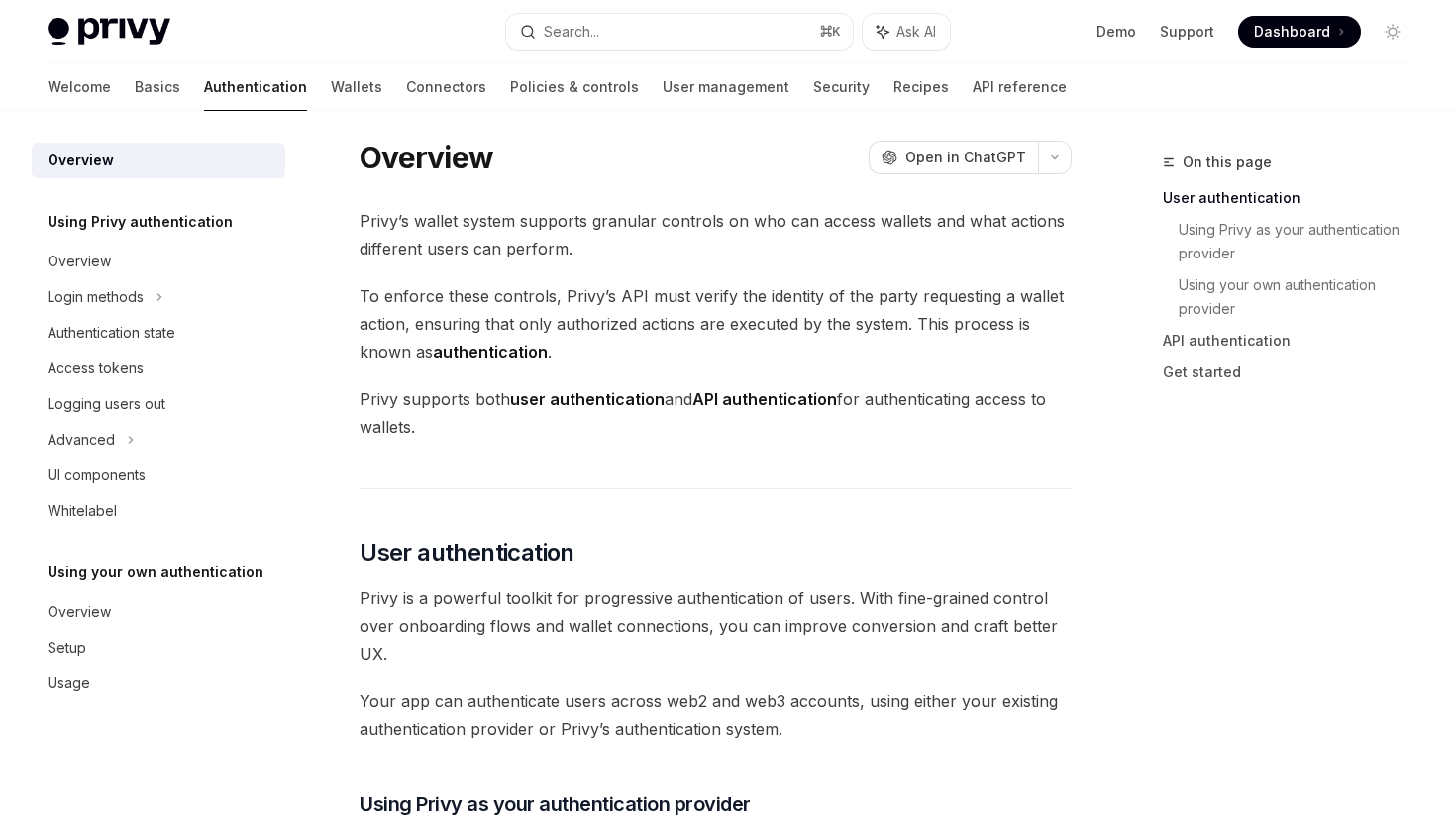 scroll, scrollTop: 14, scrollLeft: 0, axis: vertical 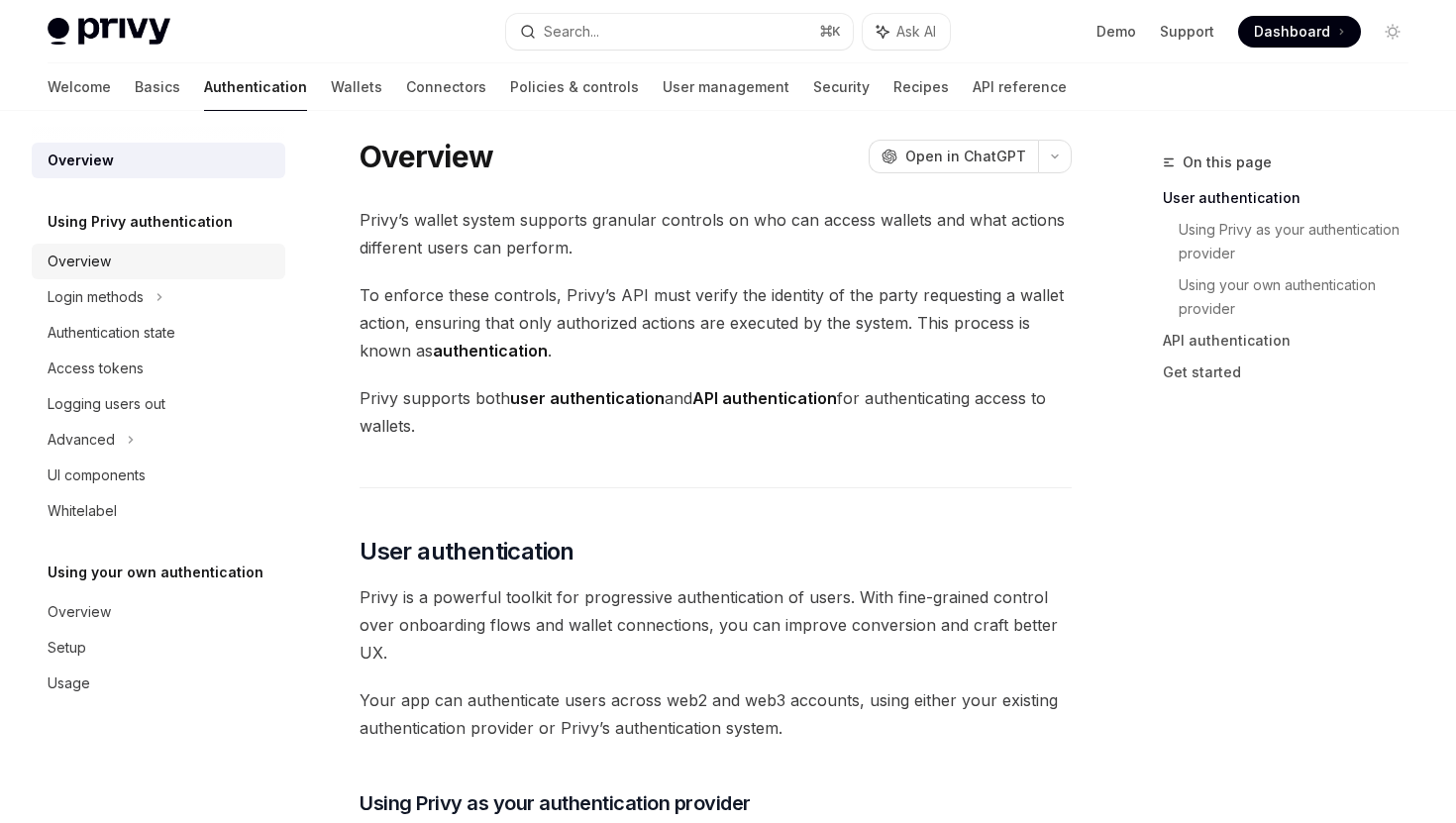 click on "Overview" at bounding box center [160, 261] 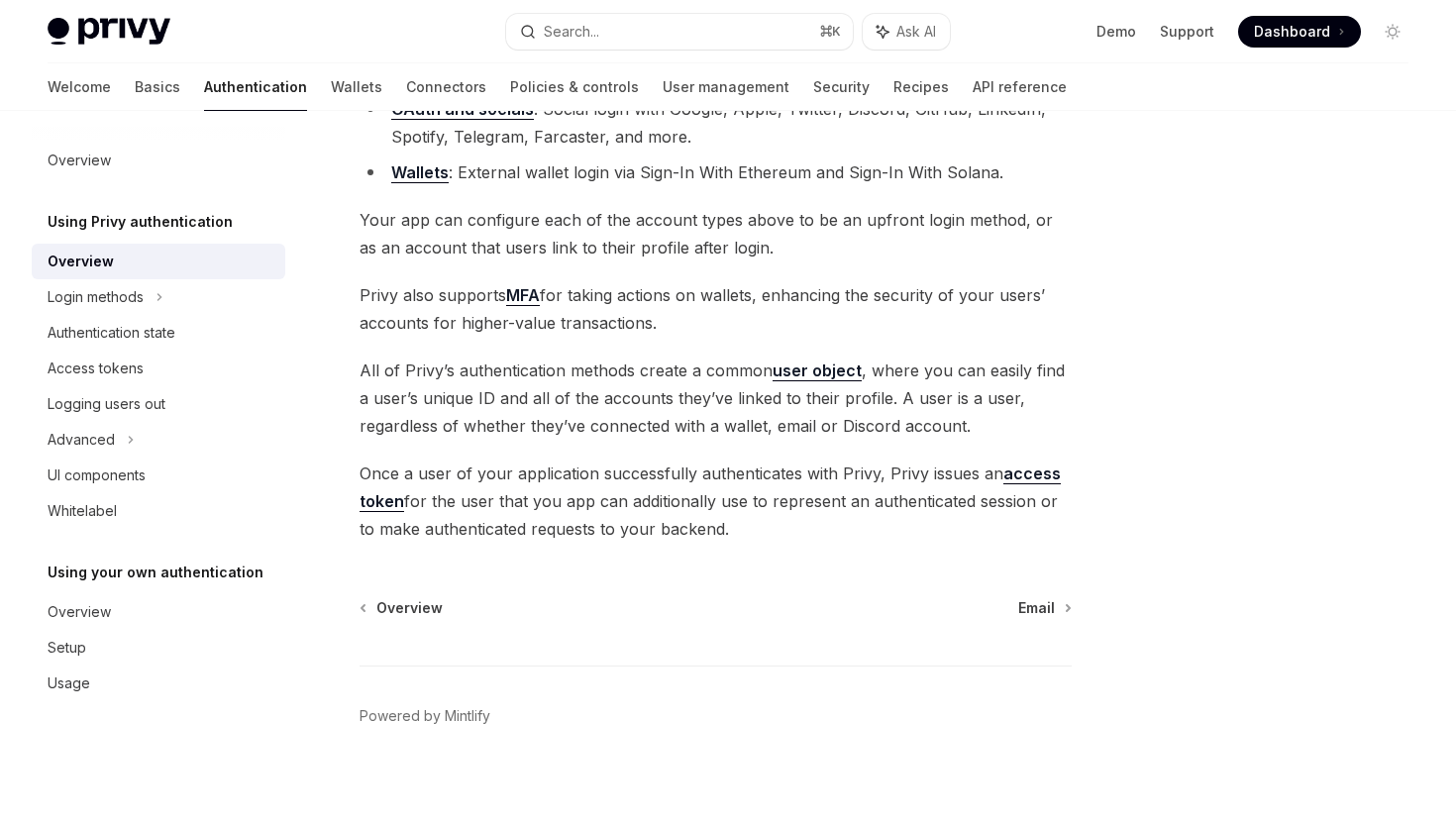 scroll, scrollTop: 0, scrollLeft: 0, axis: both 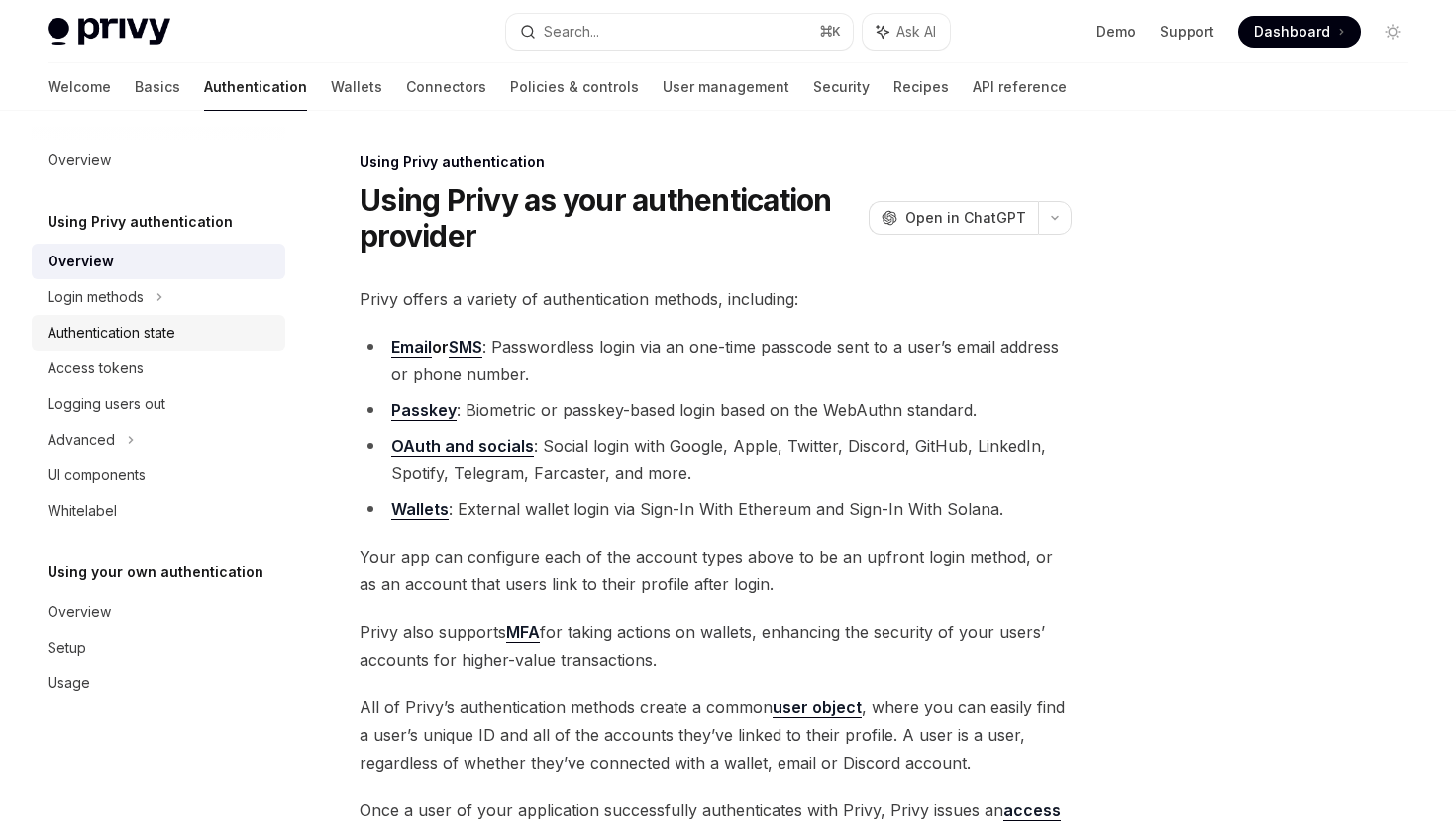 click on "Authentication state" at bounding box center (111, 333) 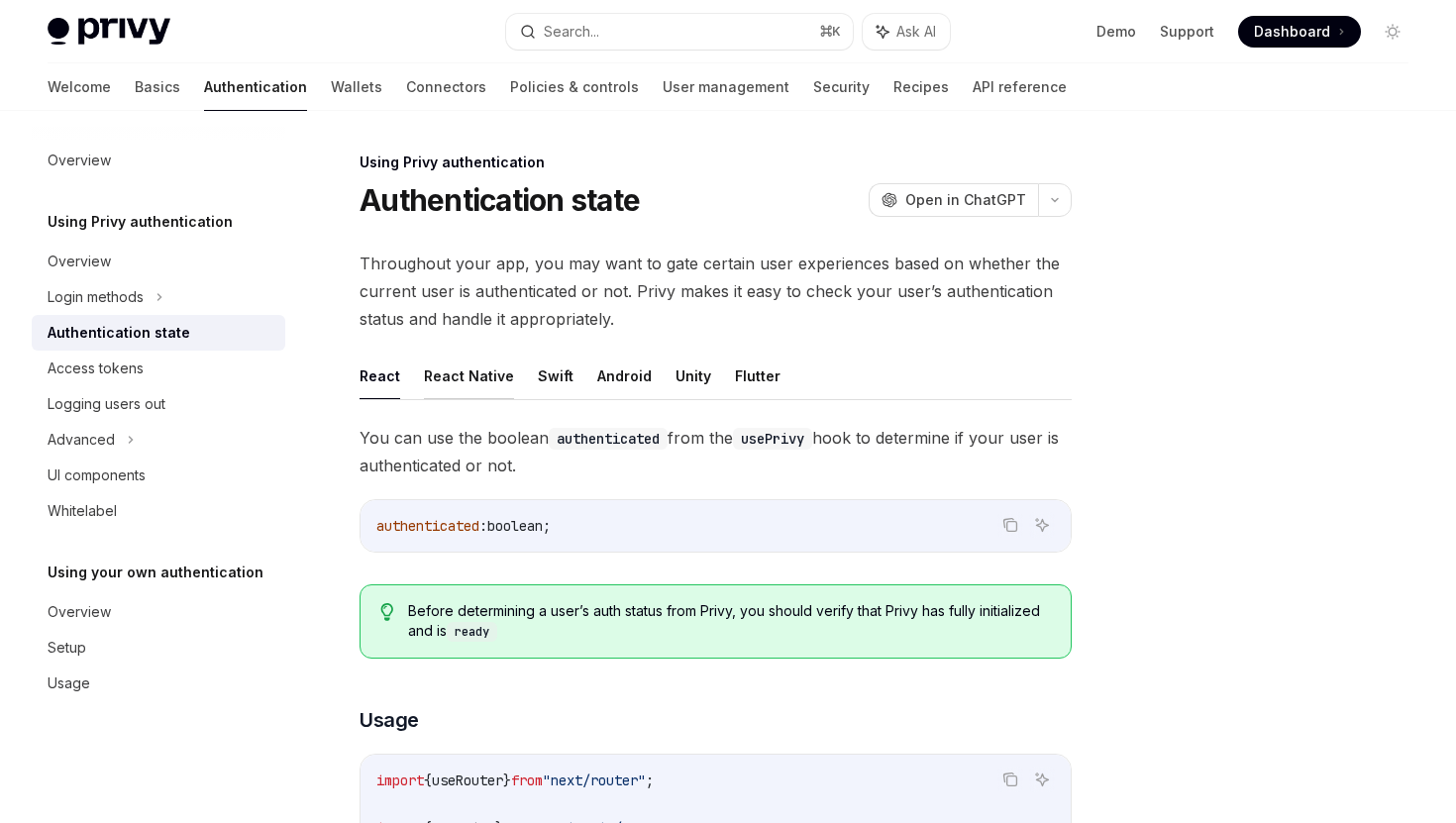 click on "React Native" at bounding box center (468, 375) 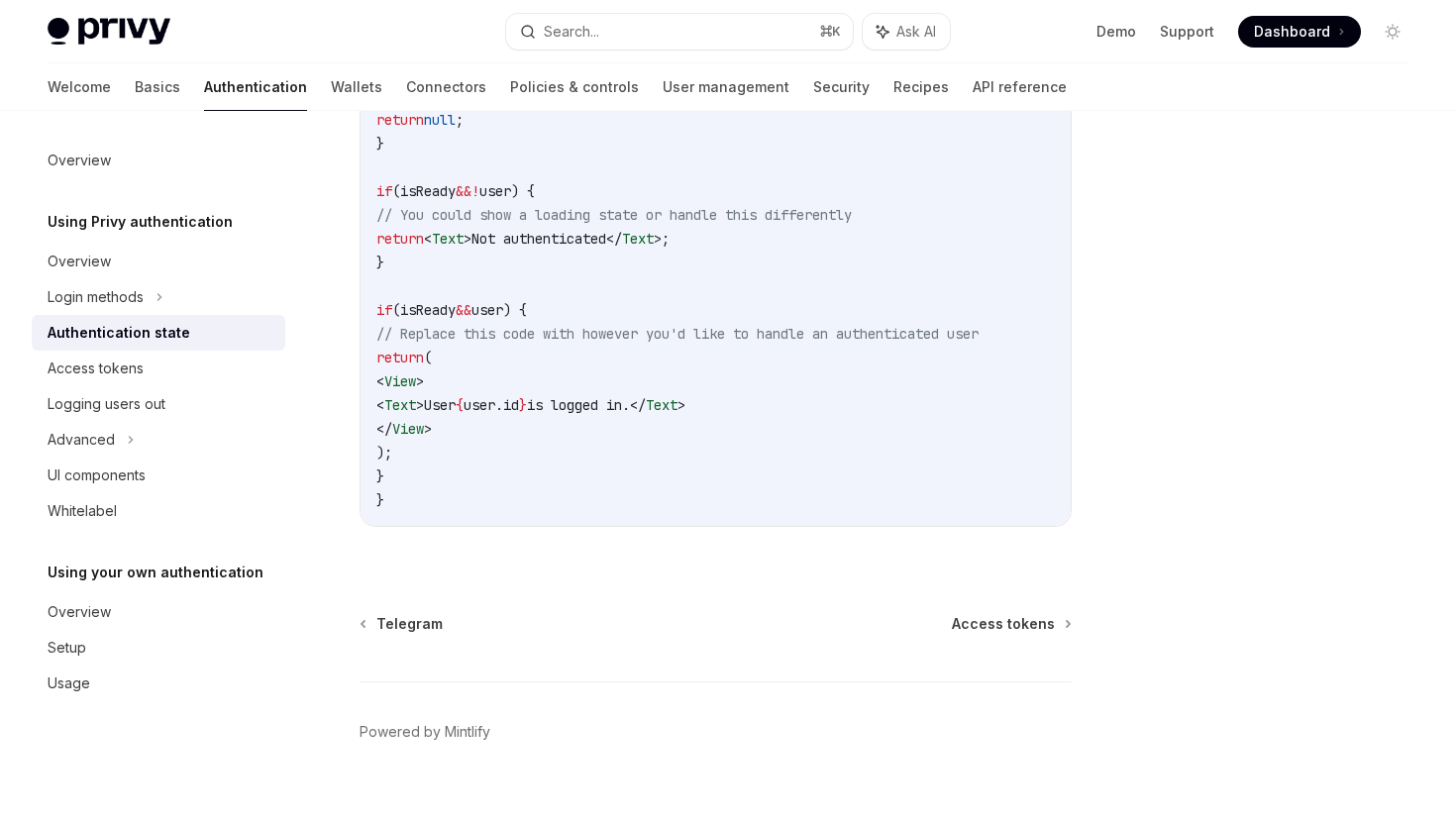 scroll, scrollTop: 1007, scrollLeft: 0, axis: vertical 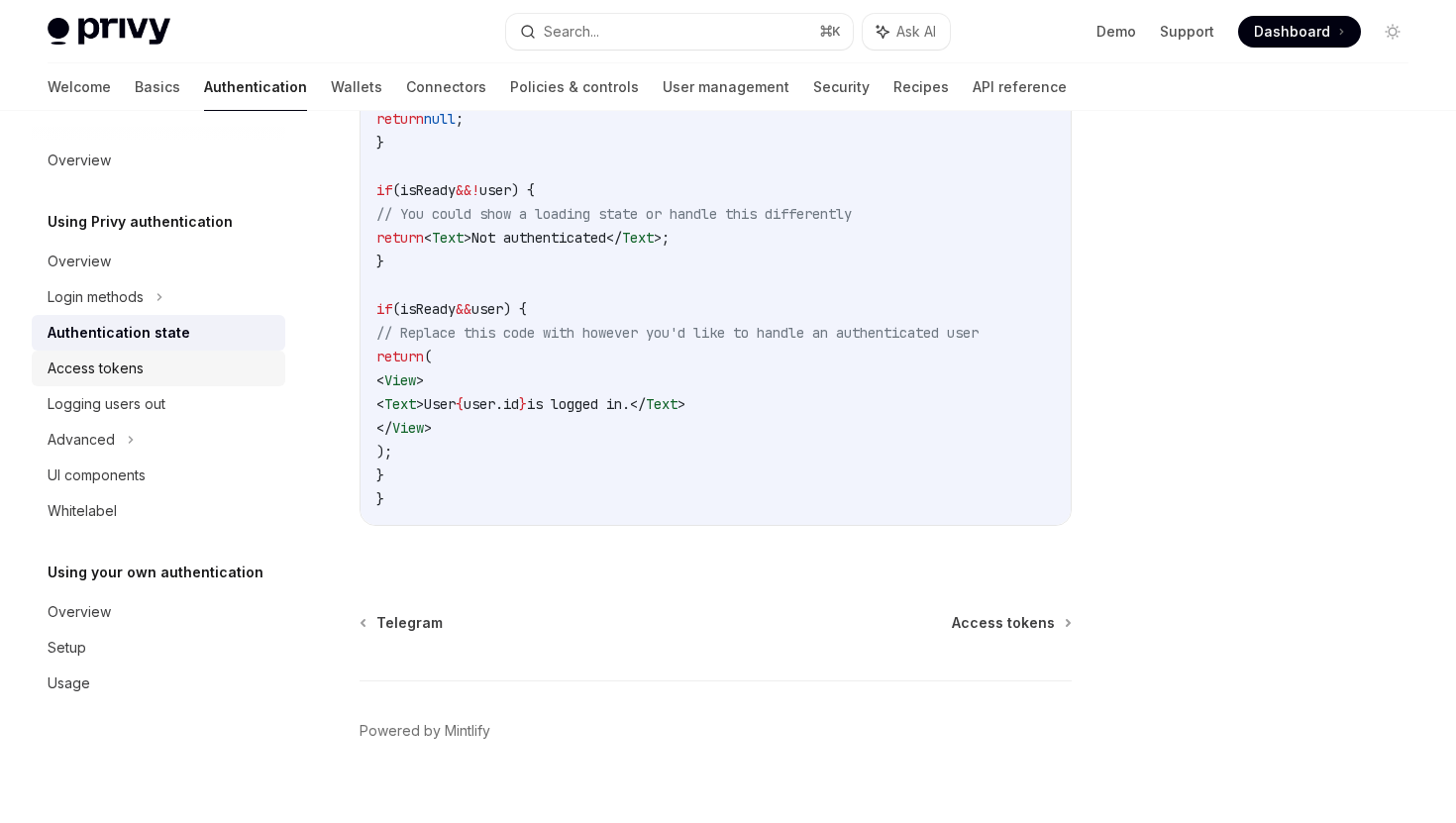 click on "Access tokens" at bounding box center [158, 368] 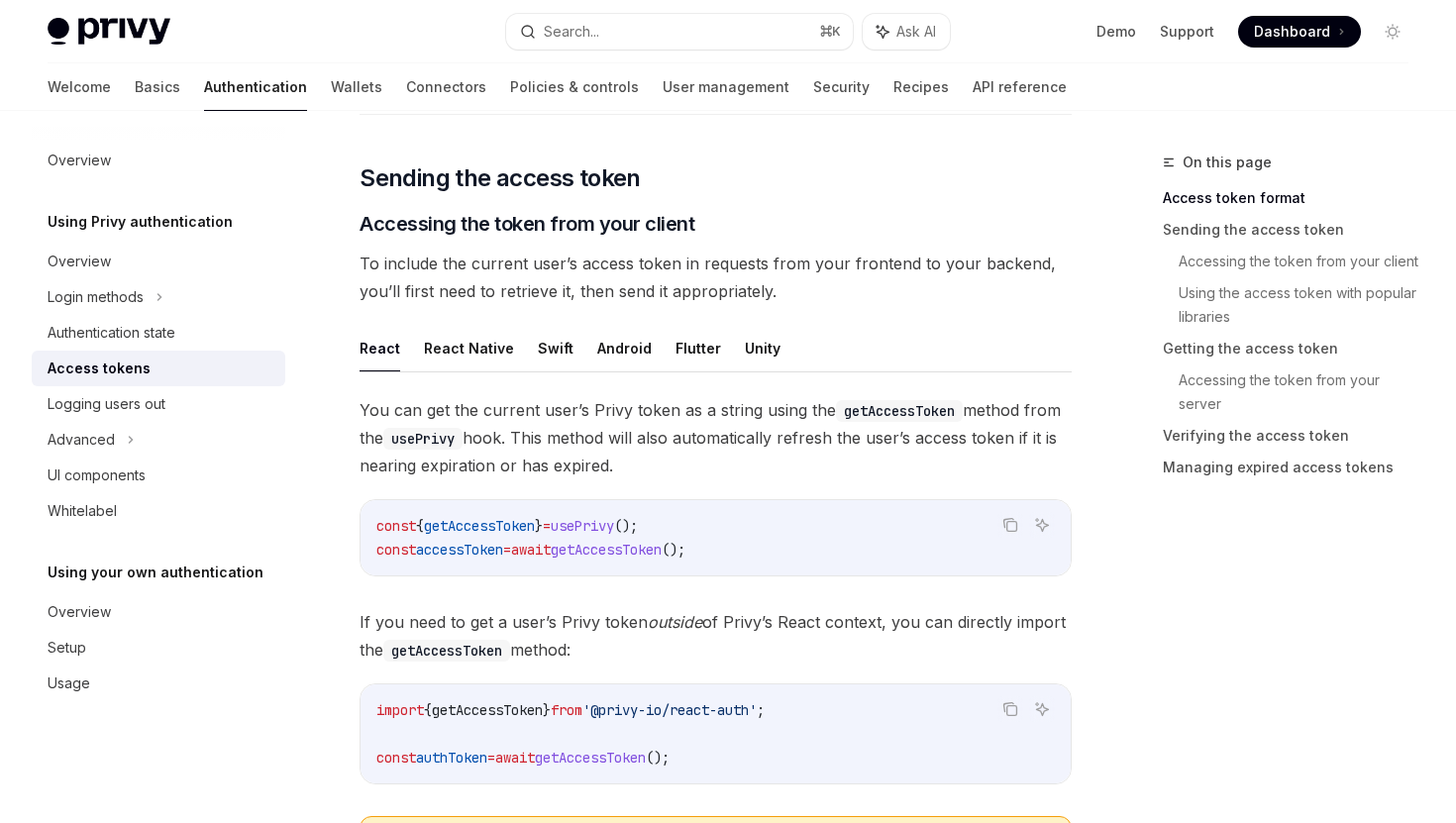 scroll, scrollTop: 676, scrollLeft: 0, axis: vertical 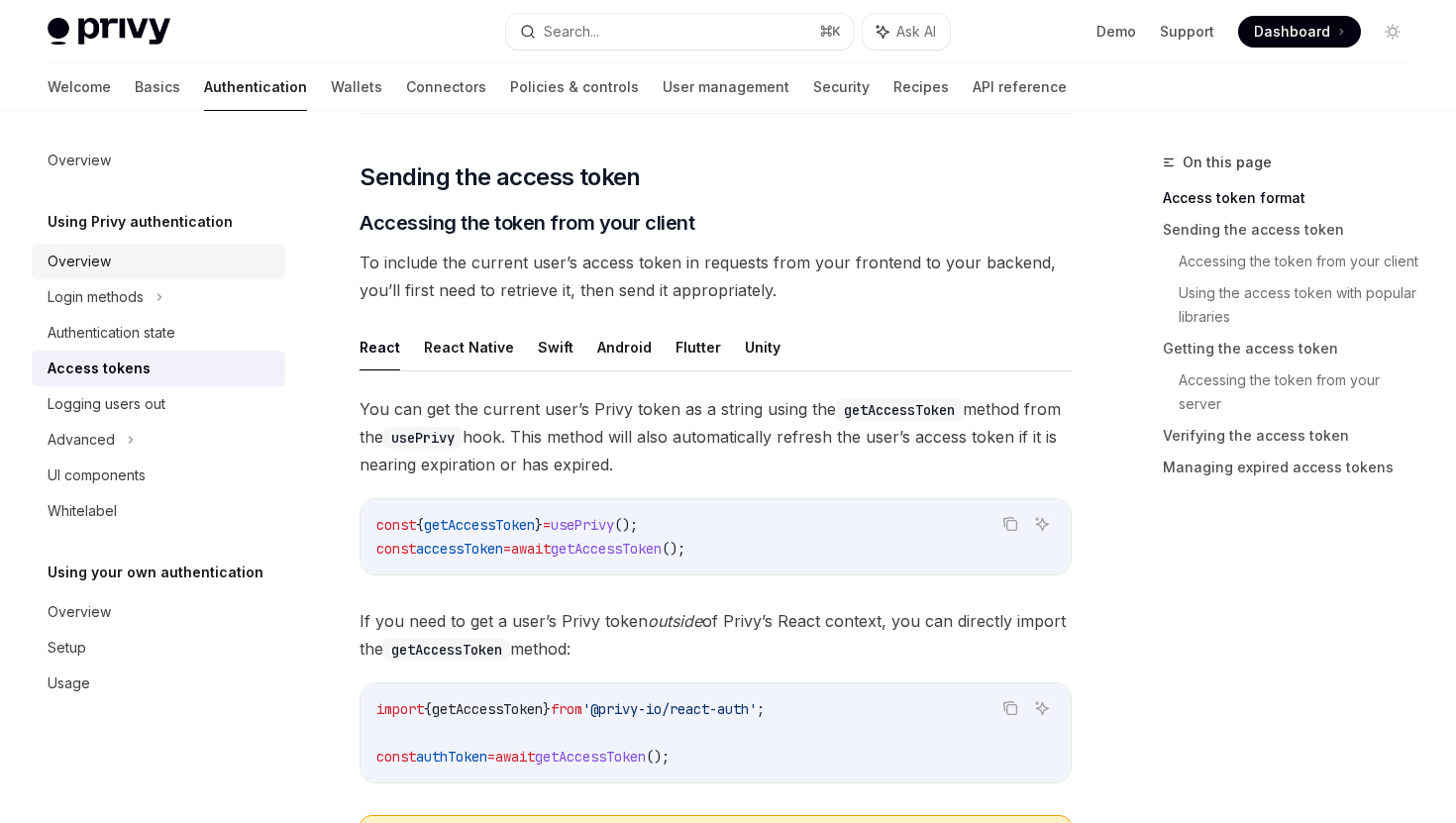 click on "Overview" at bounding box center (79, 261) 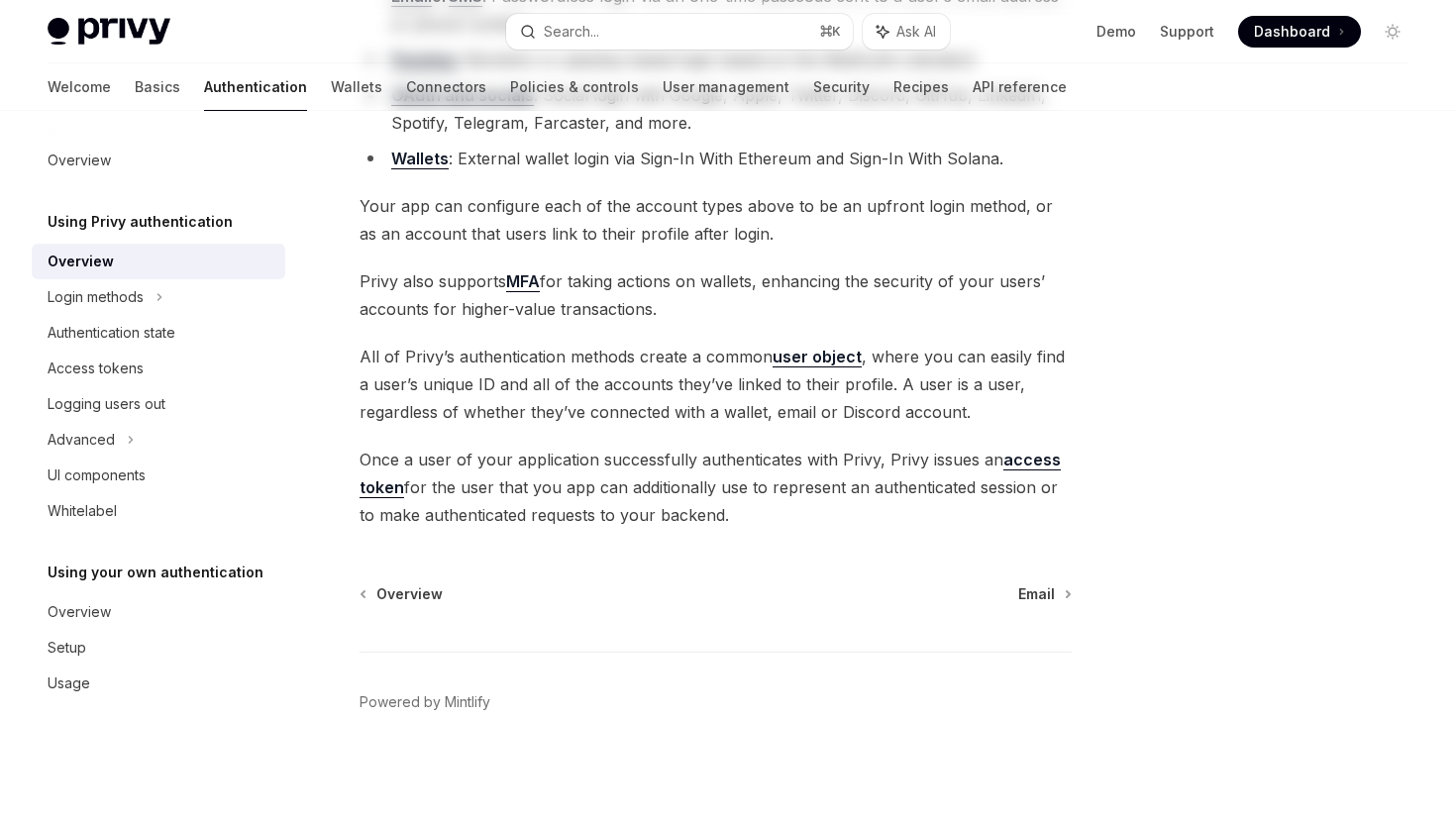 type on "*" 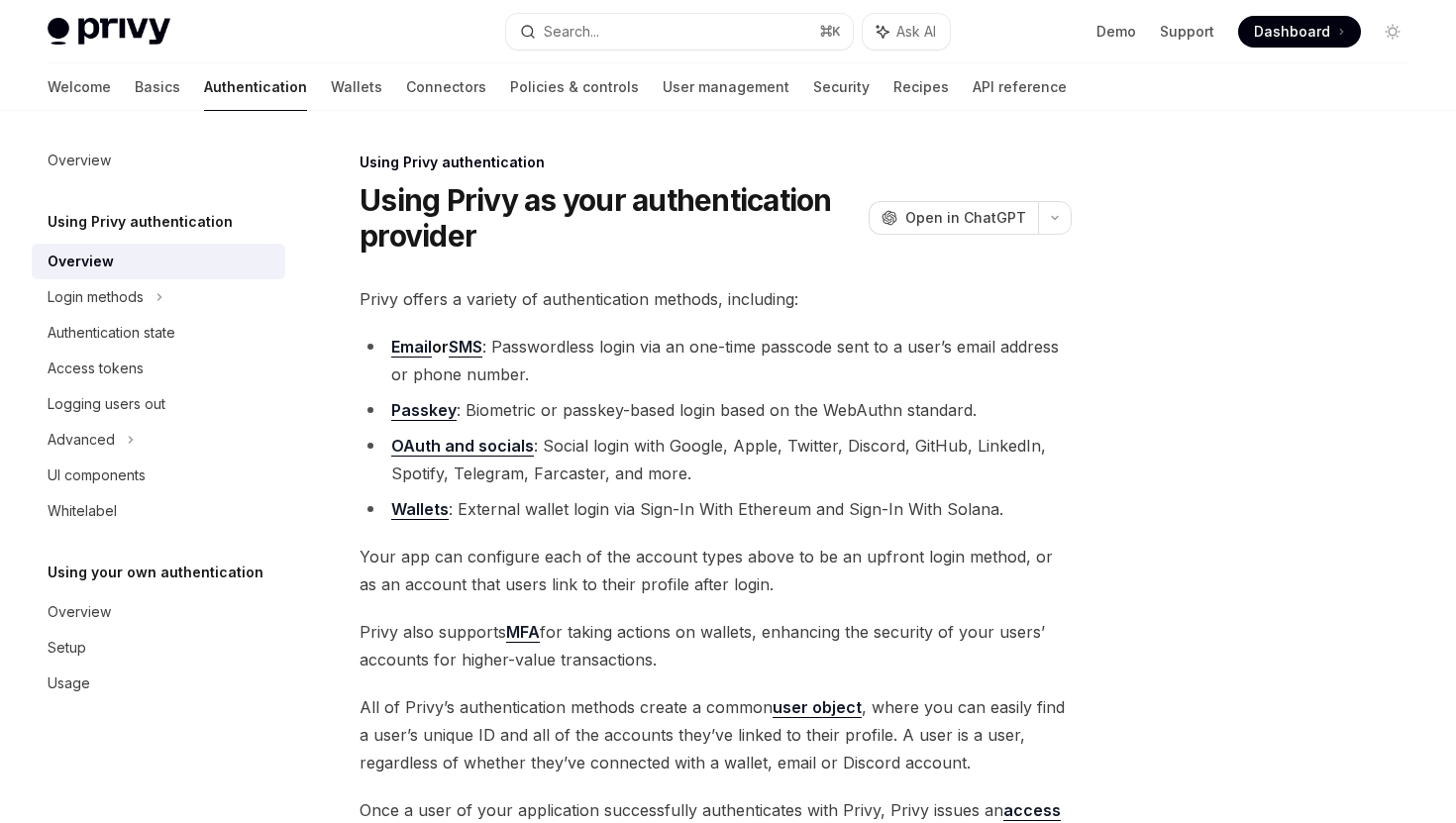 click on "Using Privy authentication Using Privy as your authentication provider OpenAI Open in ChatGPT" at bounding box center [715, 203] 